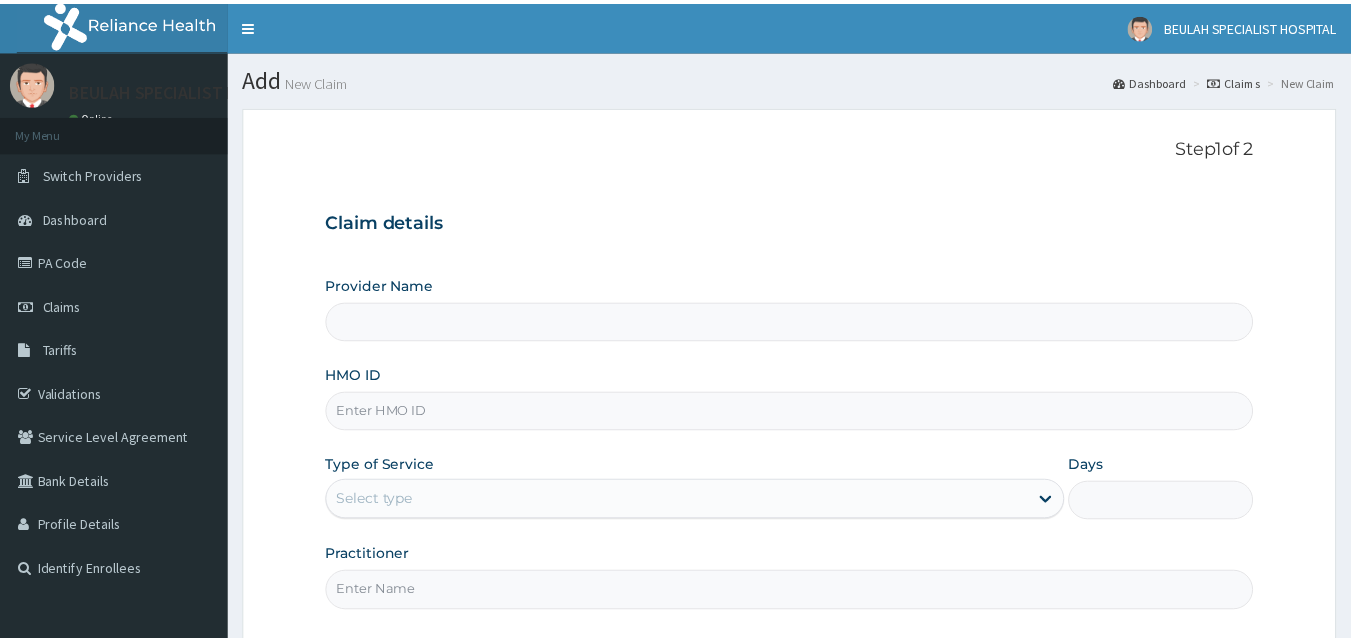 scroll, scrollTop: 0, scrollLeft: 0, axis: both 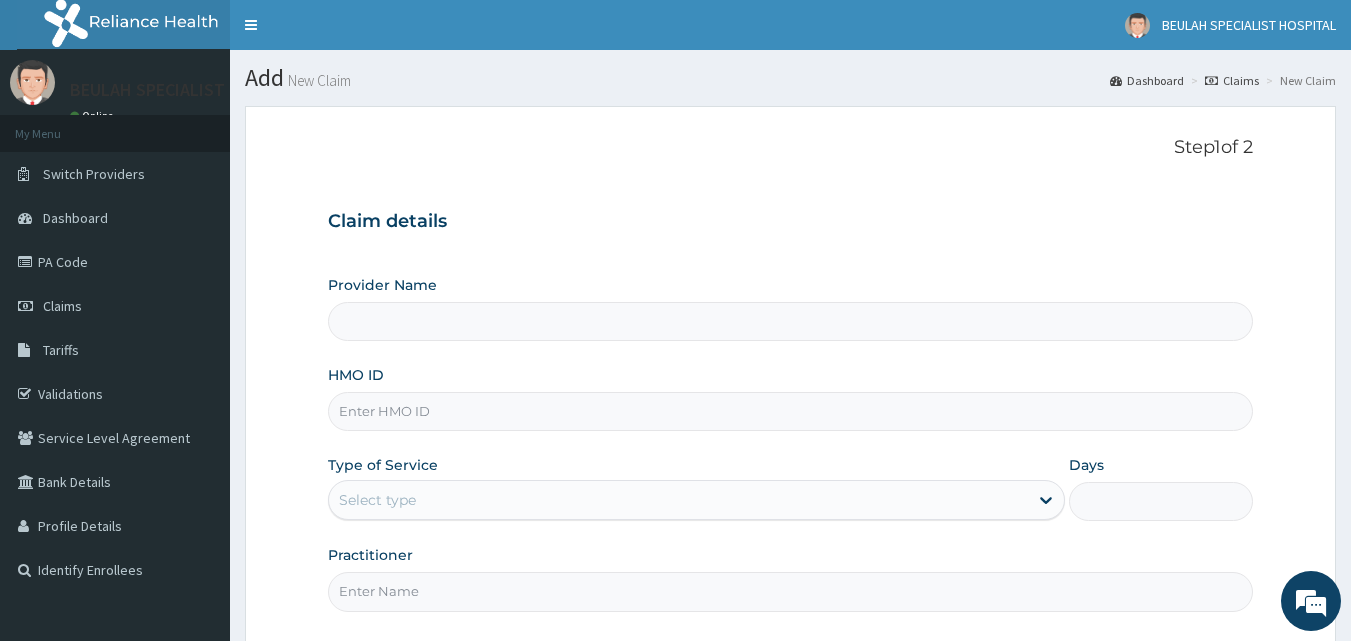 click on "Provider Name" at bounding box center [791, 321] 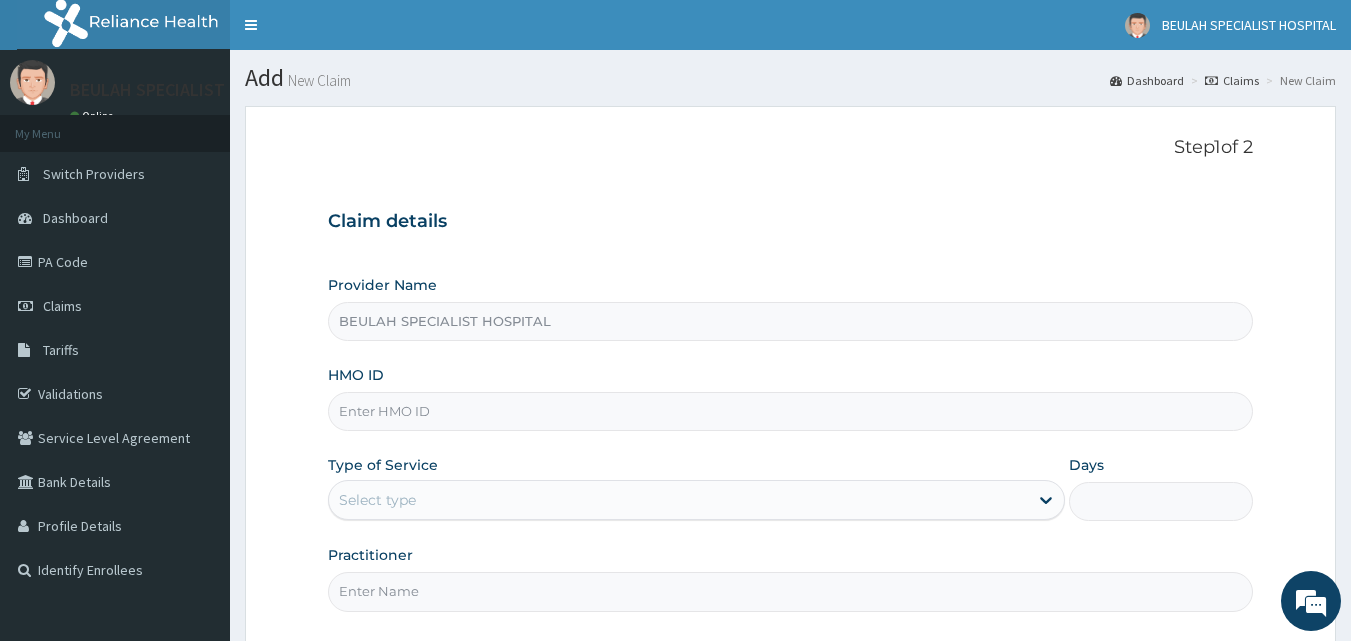 click on "HMO ID" at bounding box center [791, 398] 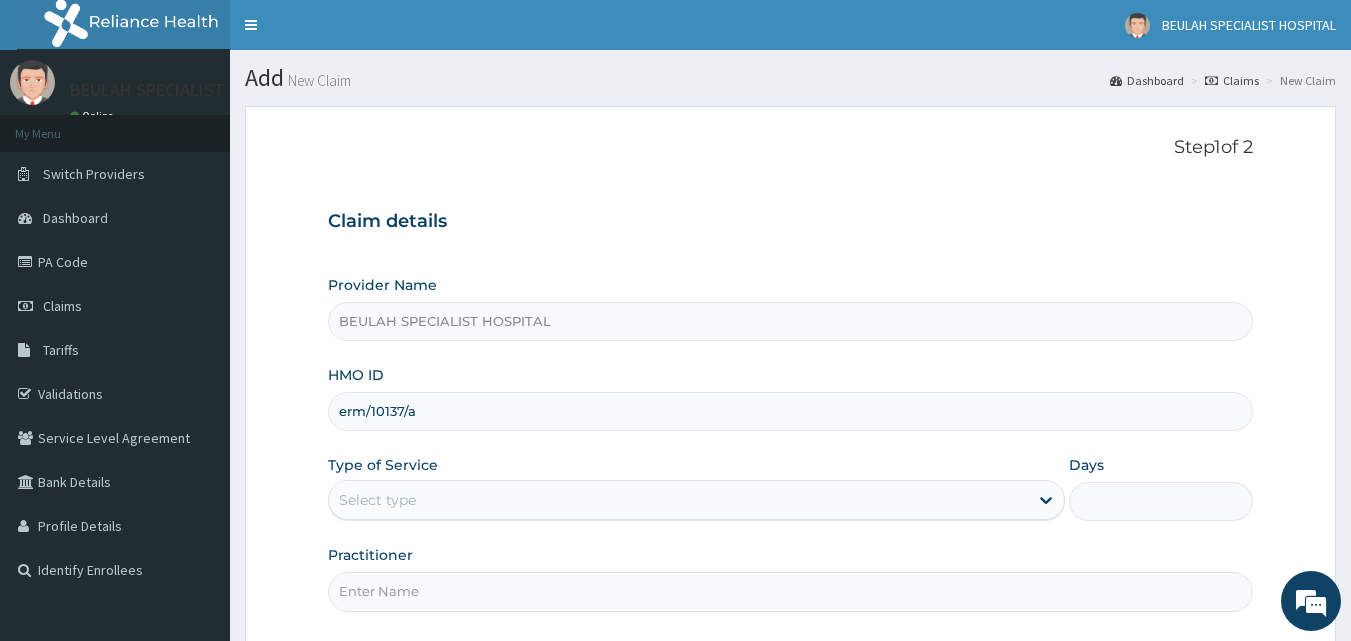 type on "erm/10137/a" 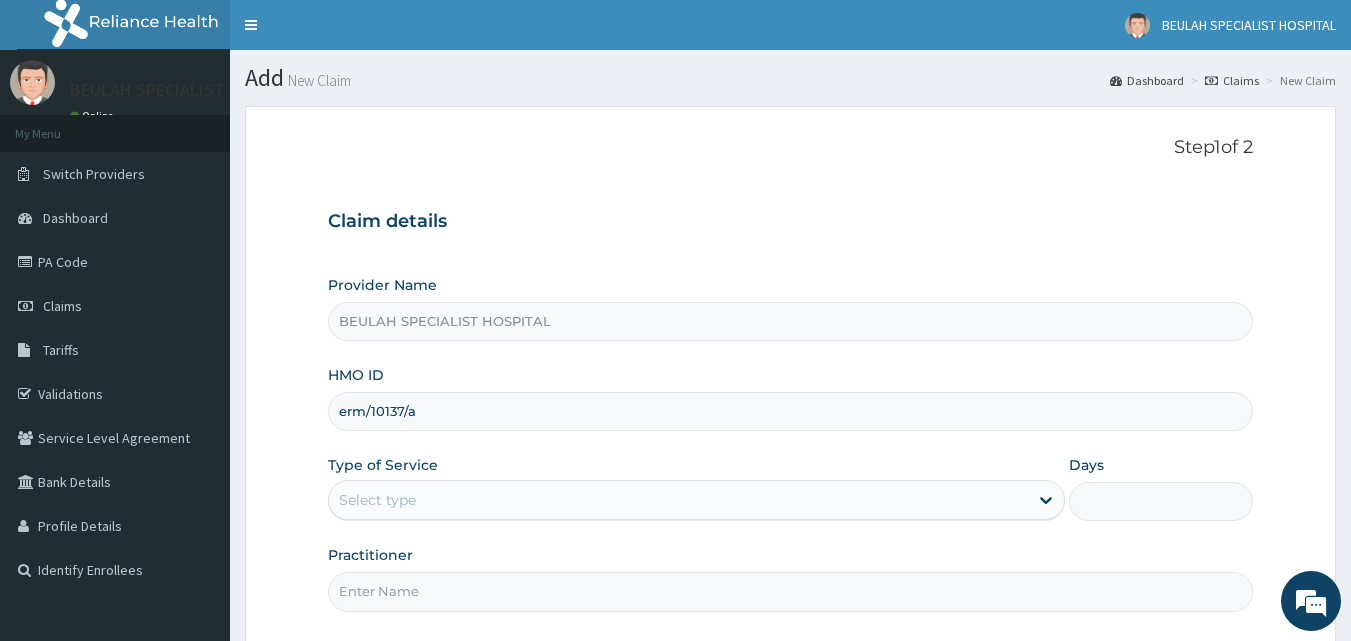 scroll, scrollTop: 0, scrollLeft: 0, axis: both 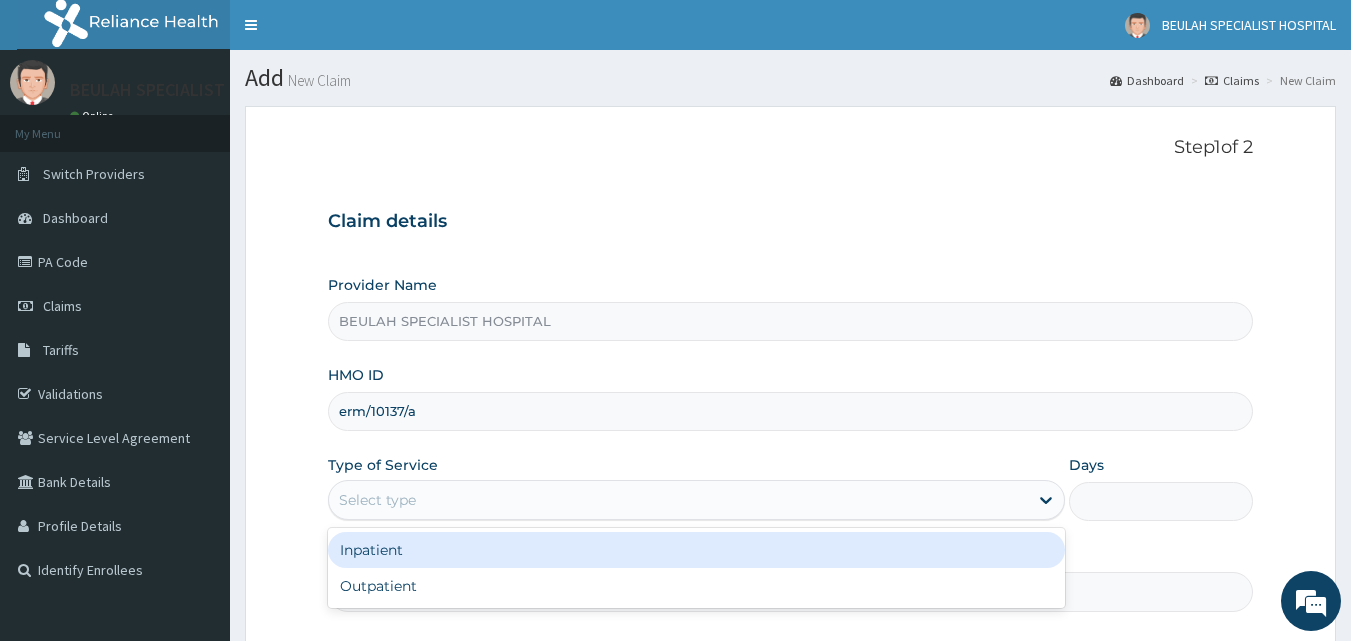 click on "Select type" at bounding box center (696, 500) 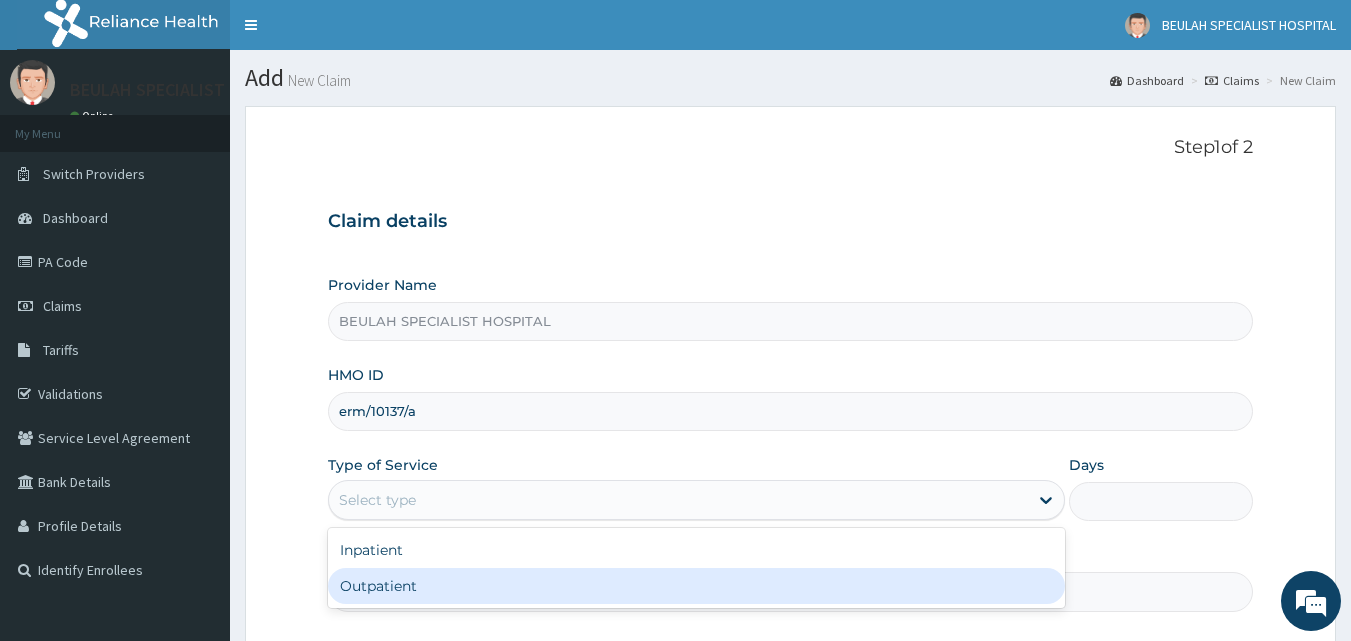 click on "Outpatient" at bounding box center [696, 586] 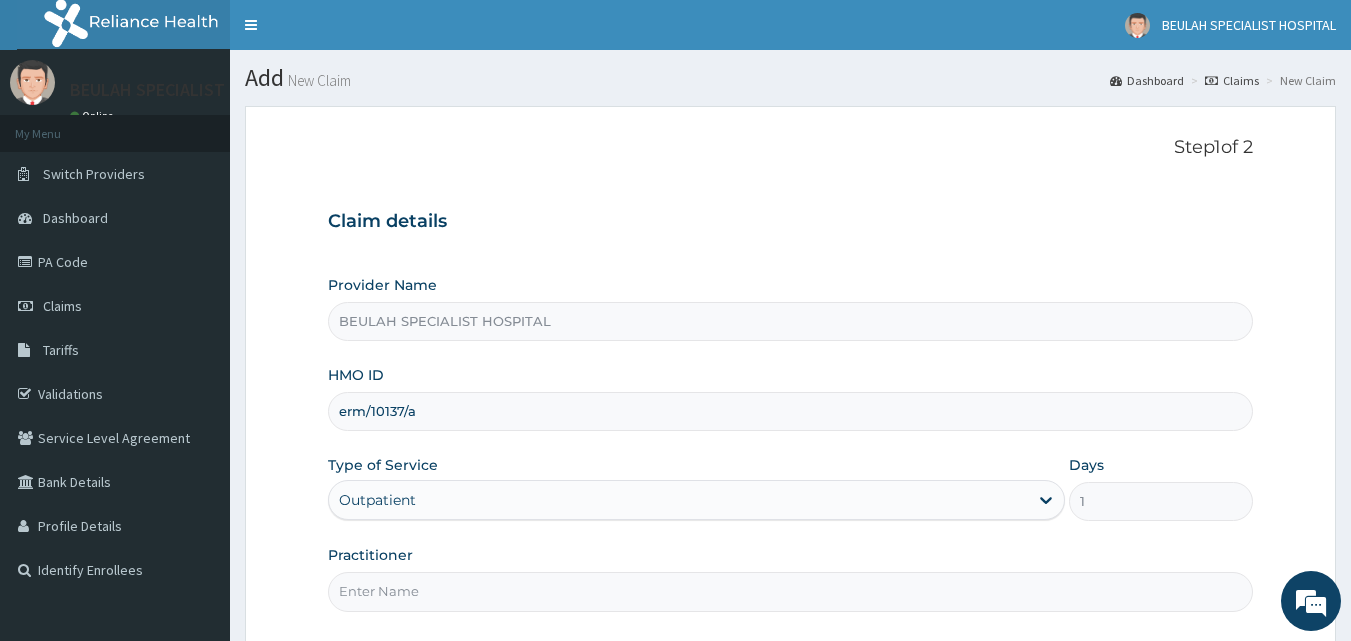click on "Practitioner" at bounding box center [791, 591] 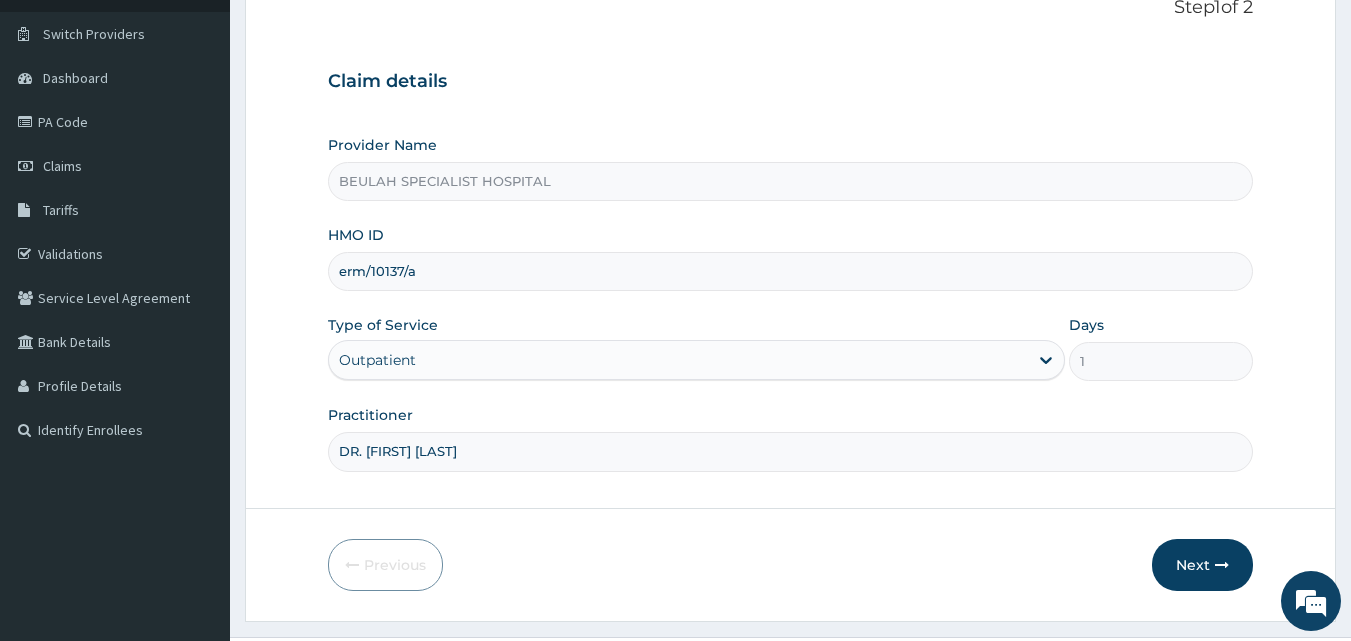 scroll, scrollTop: 187, scrollLeft: 0, axis: vertical 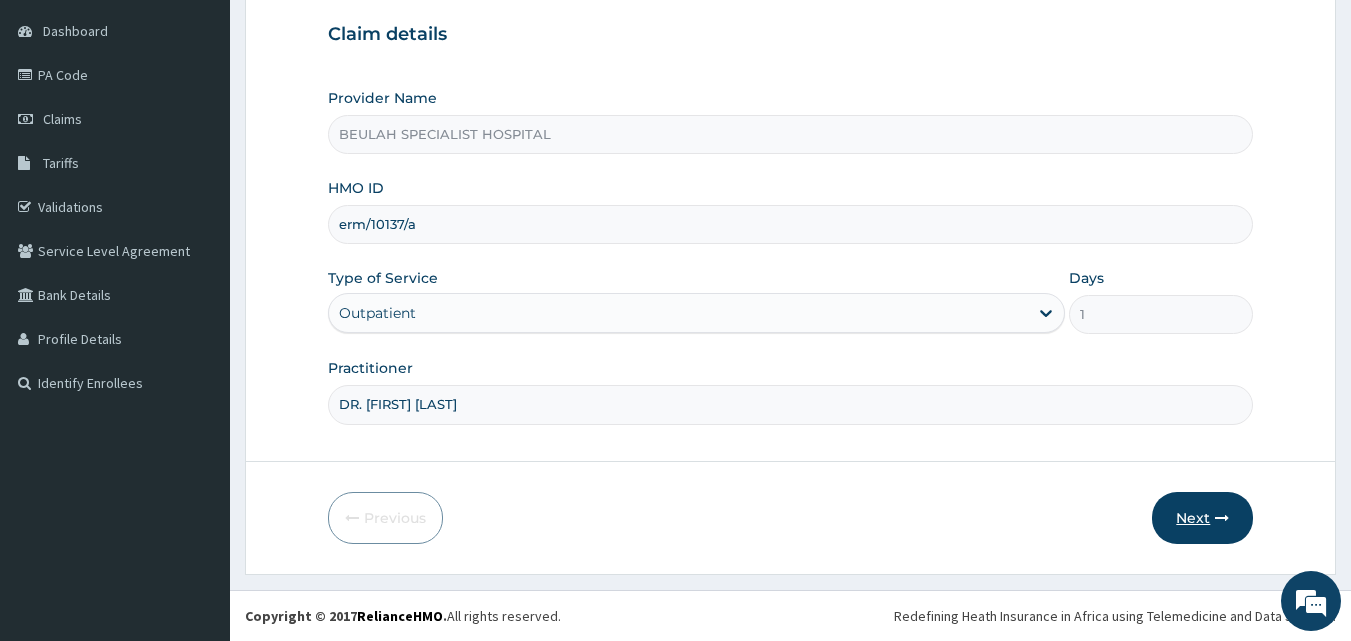 type on "DR. Jack Wisdom" 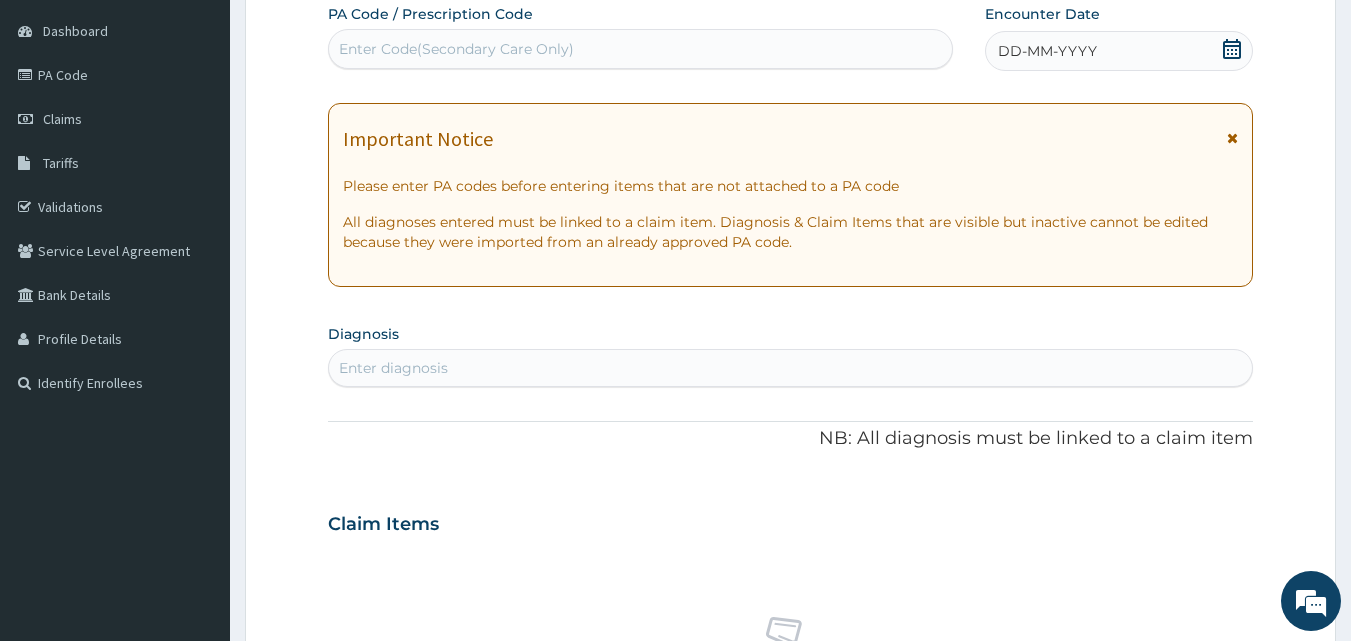 click on "Enter Code(Secondary Care Only)" at bounding box center (641, 49) 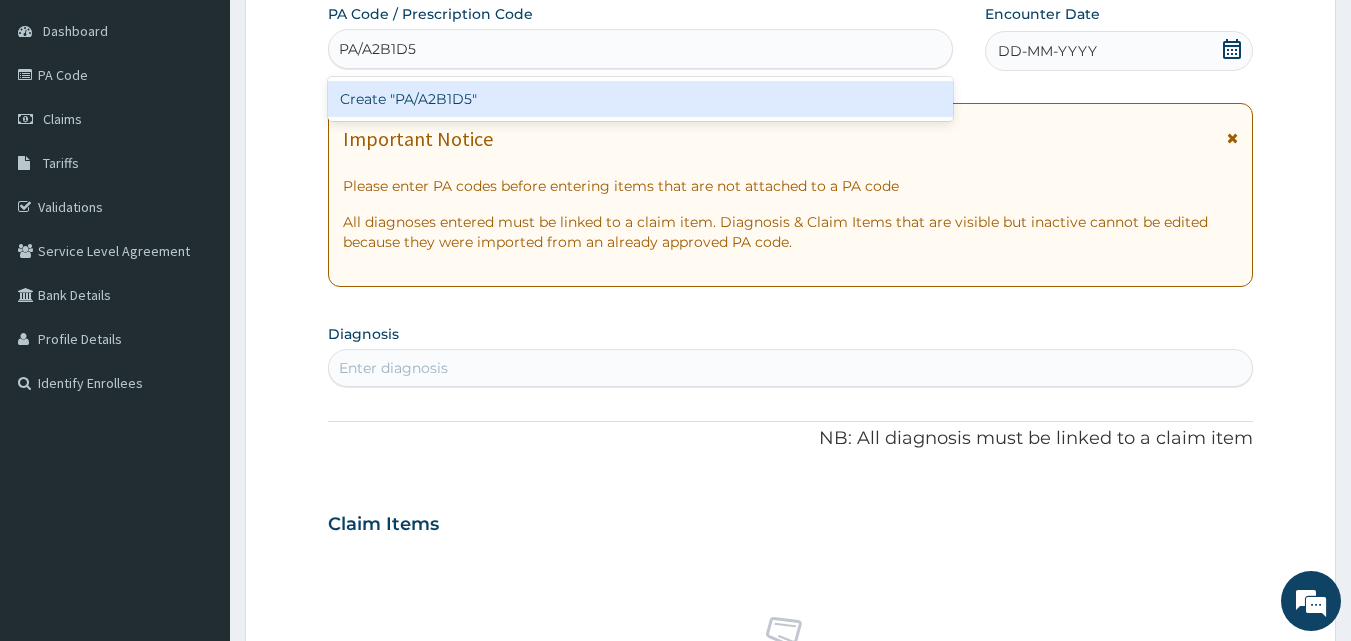 click on "Create "PA/A2B1D5"" at bounding box center [641, 99] 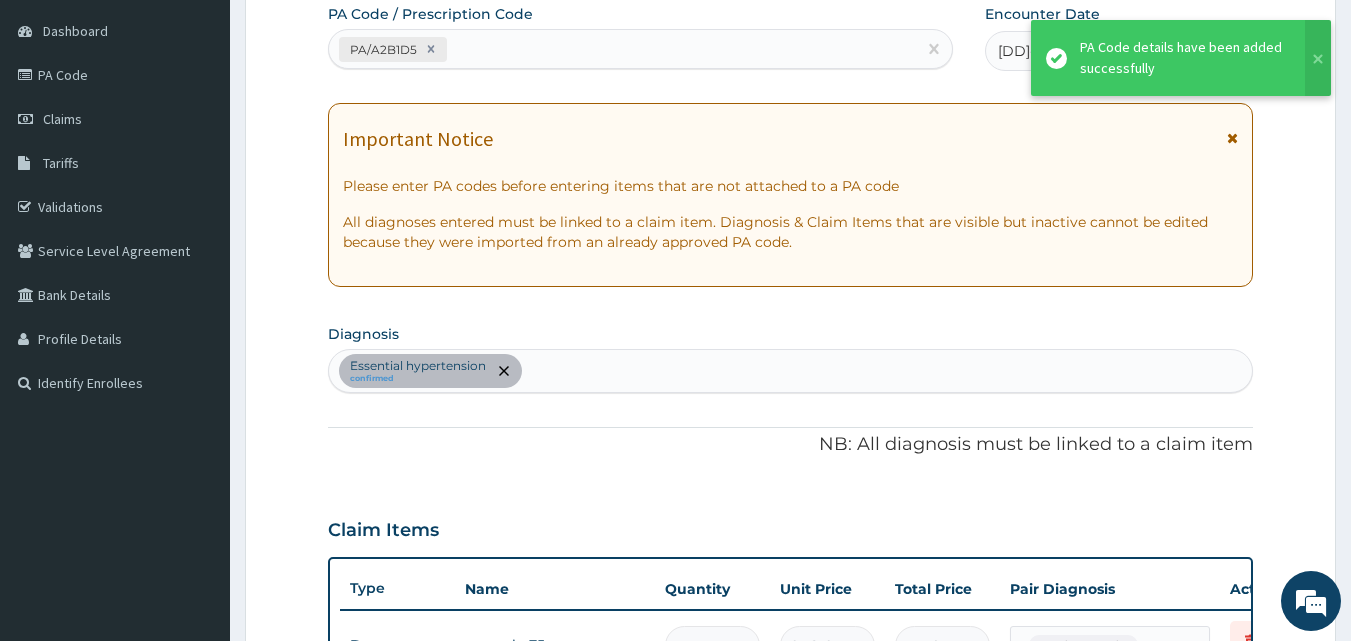 scroll, scrollTop: 650, scrollLeft: 0, axis: vertical 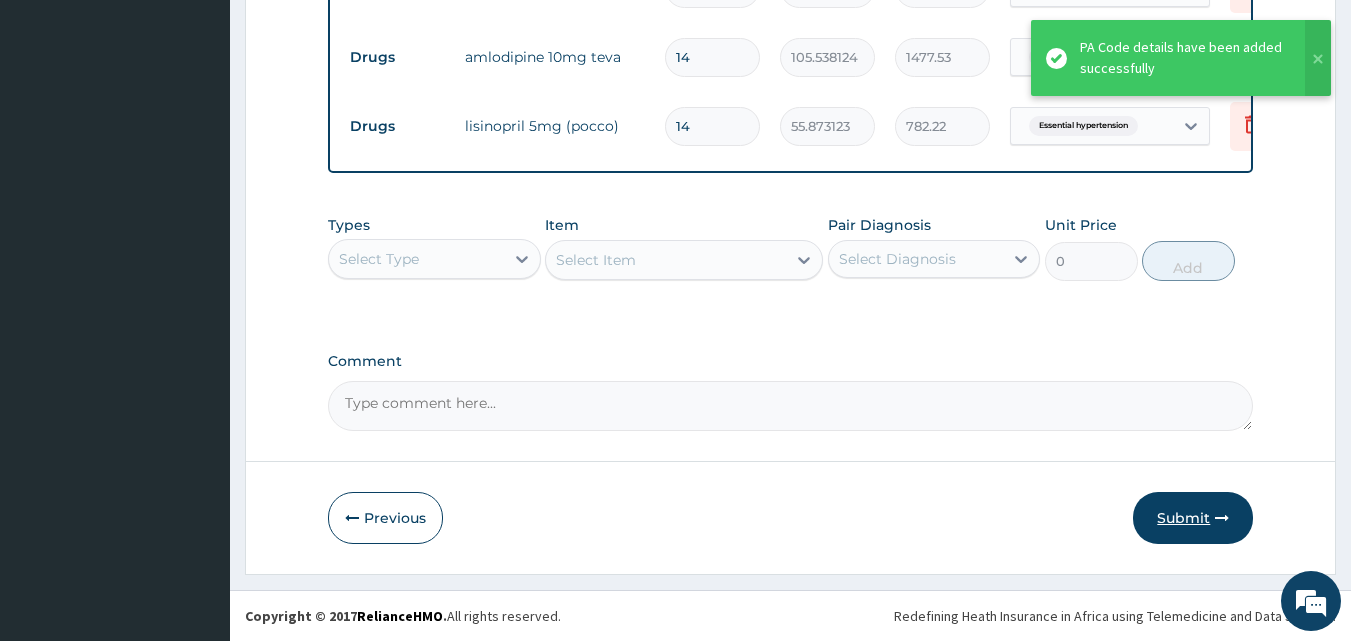 click on "Submit" at bounding box center (1193, 518) 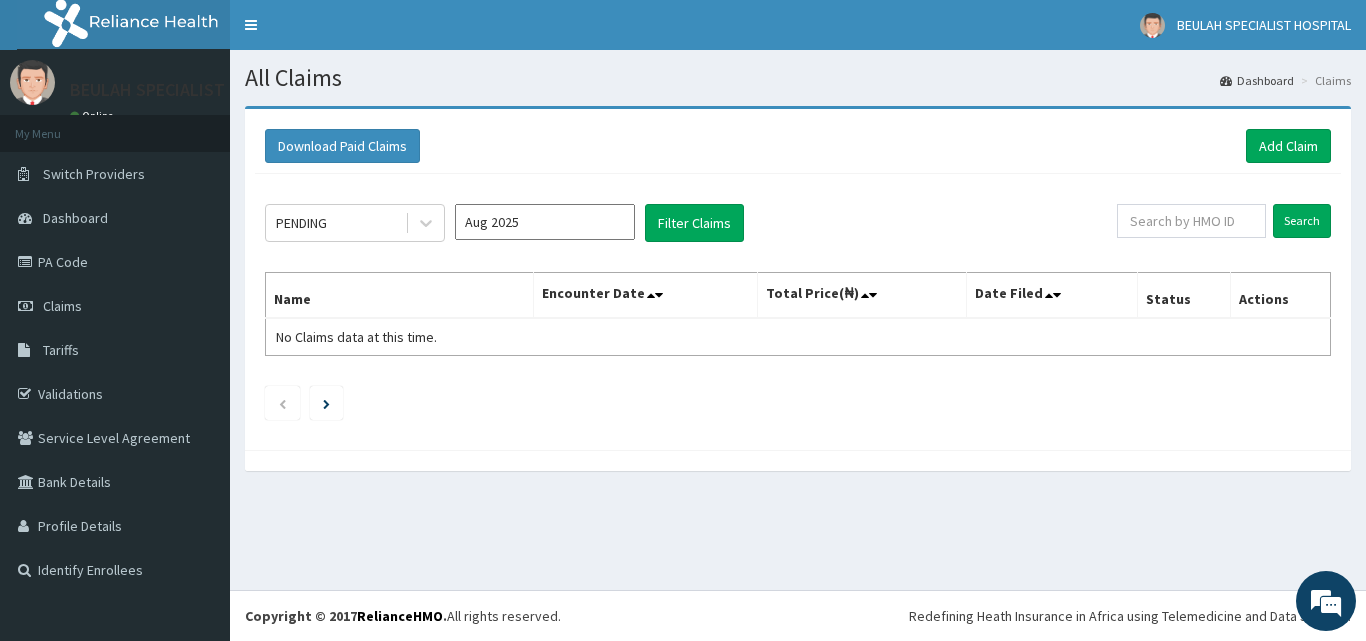 scroll, scrollTop: 0, scrollLeft: 0, axis: both 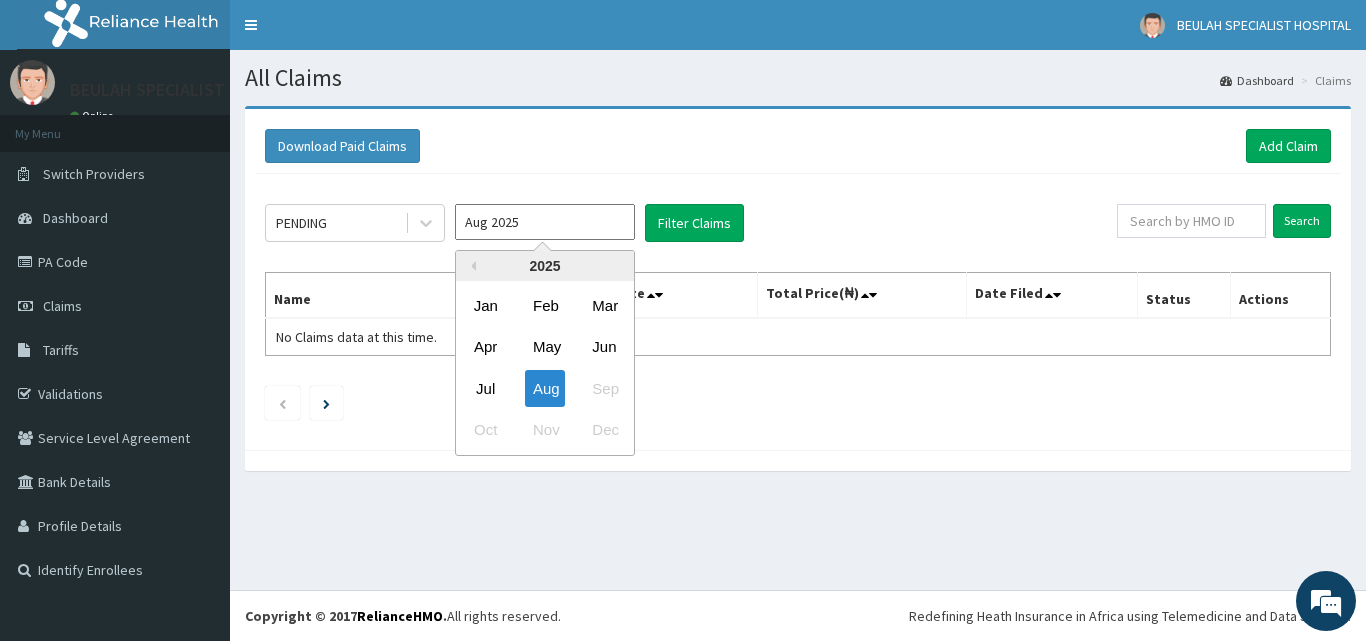 click on "Aug 2025" at bounding box center [545, 222] 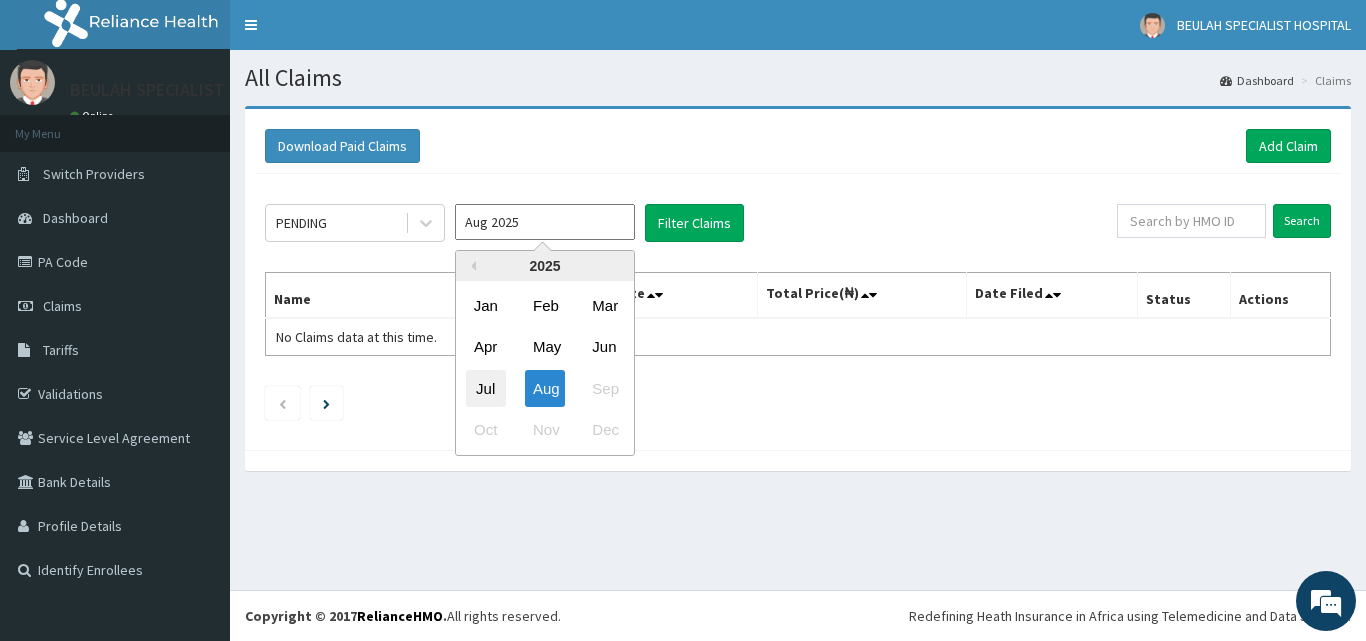 click on "Jul" at bounding box center (486, 388) 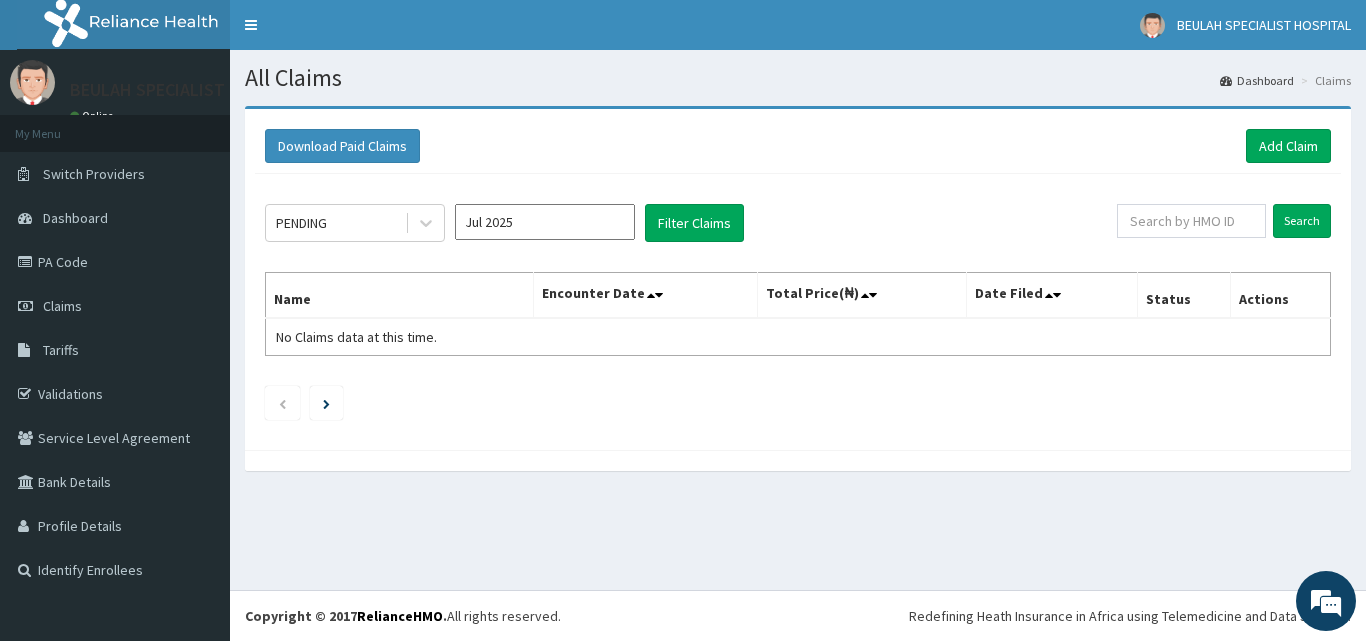 type on "Jul 2025" 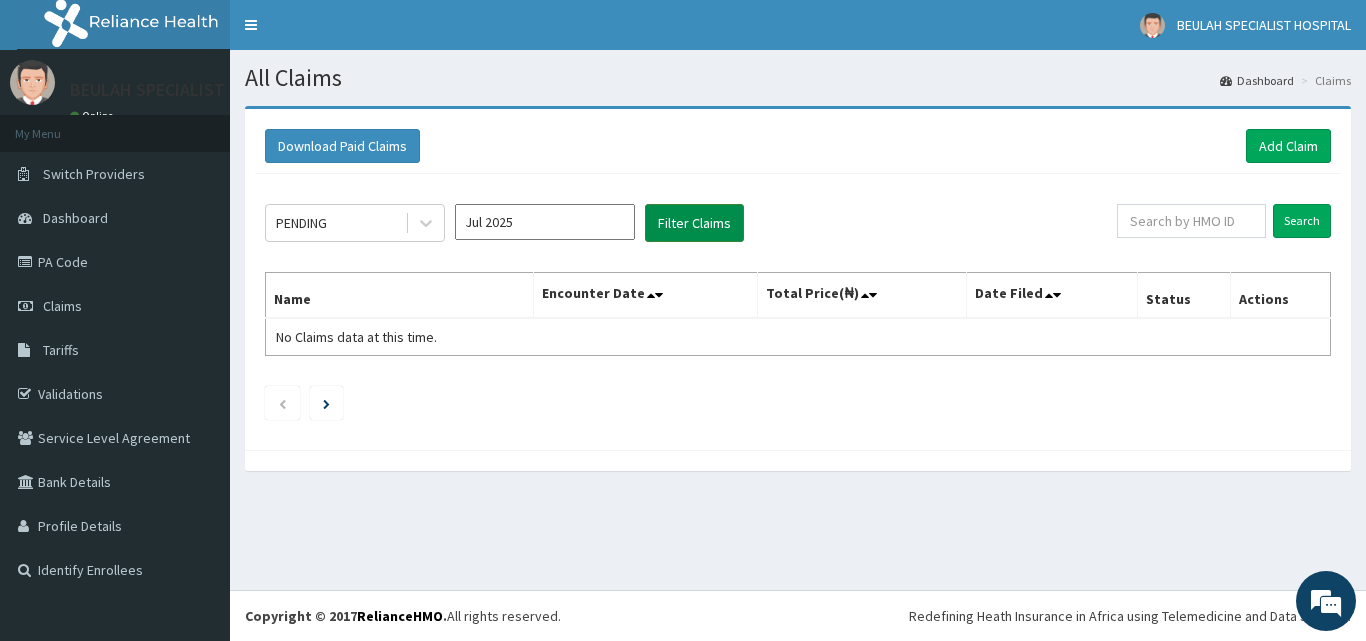 click on "Filter Claims" at bounding box center [694, 223] 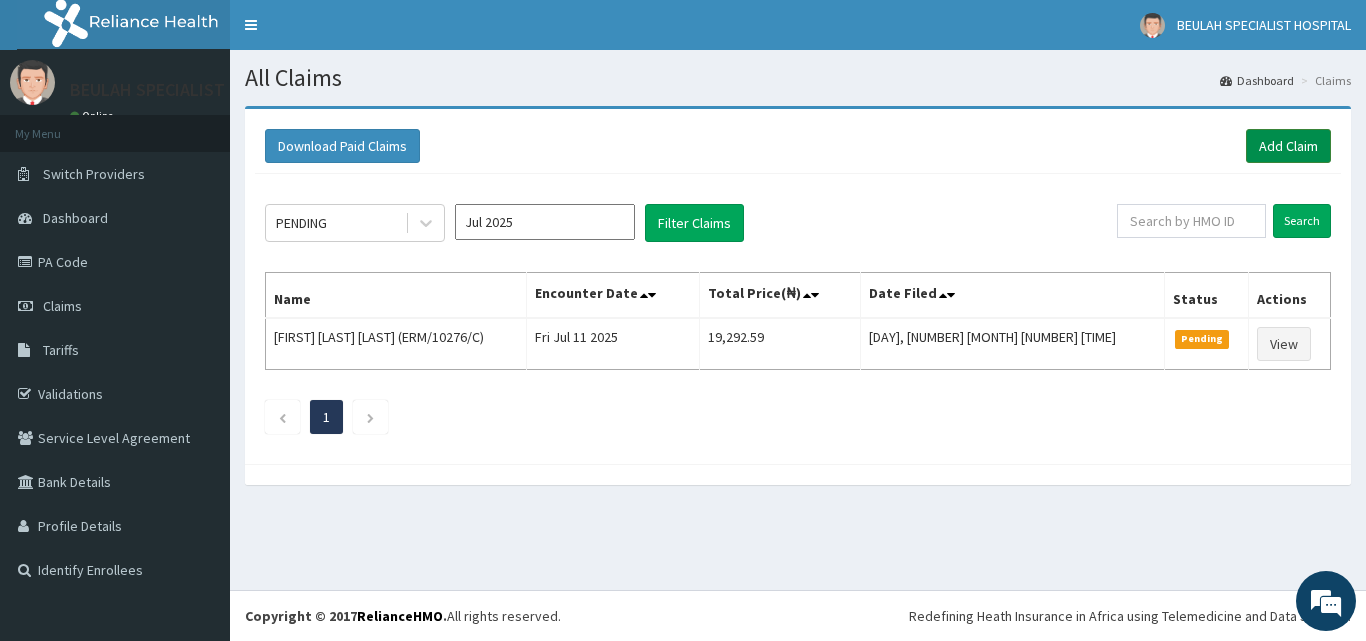 click on "Add Claim" at bounding box center [1288, 146] 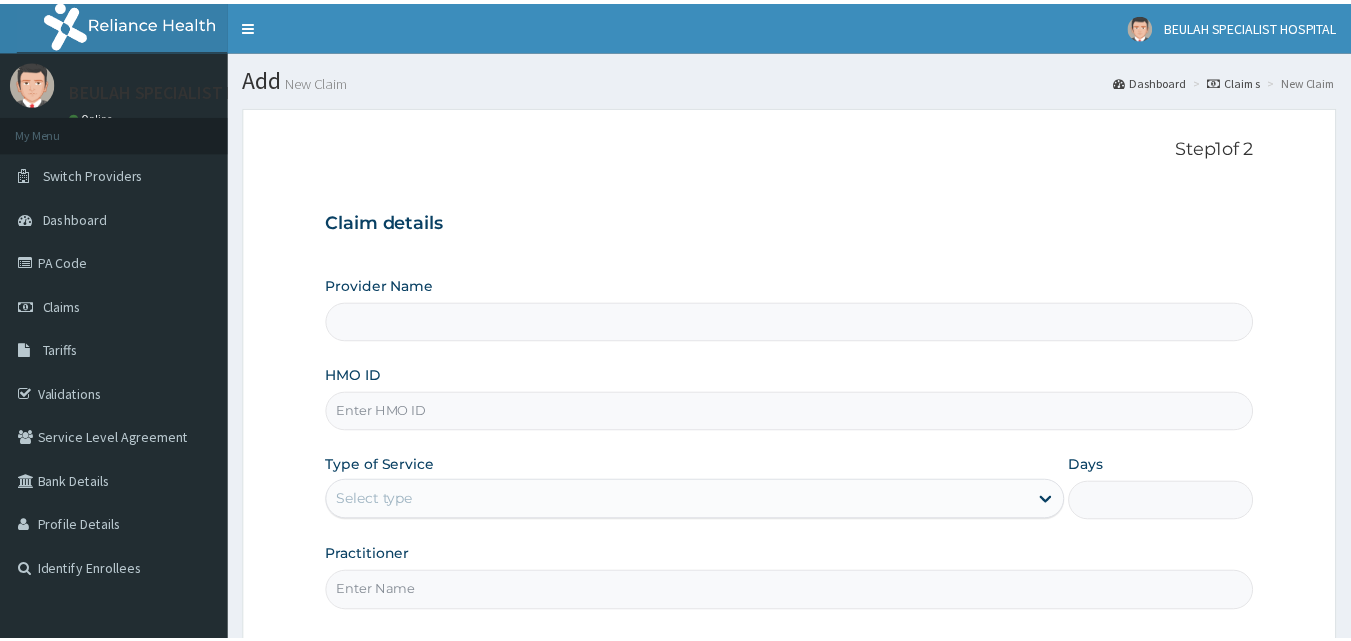 scroll, scrollTop: 0, scrollLeft: 0, axis: both 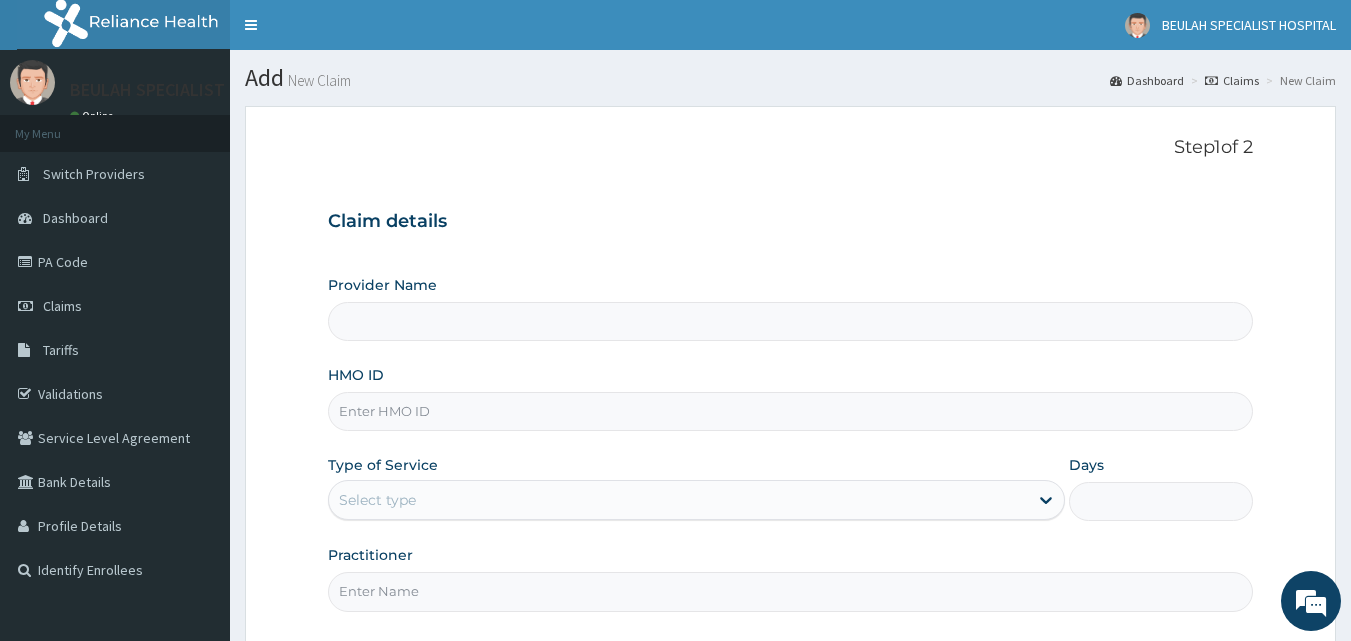 type on "BEULAH SPECIALIST HOSPITAL" 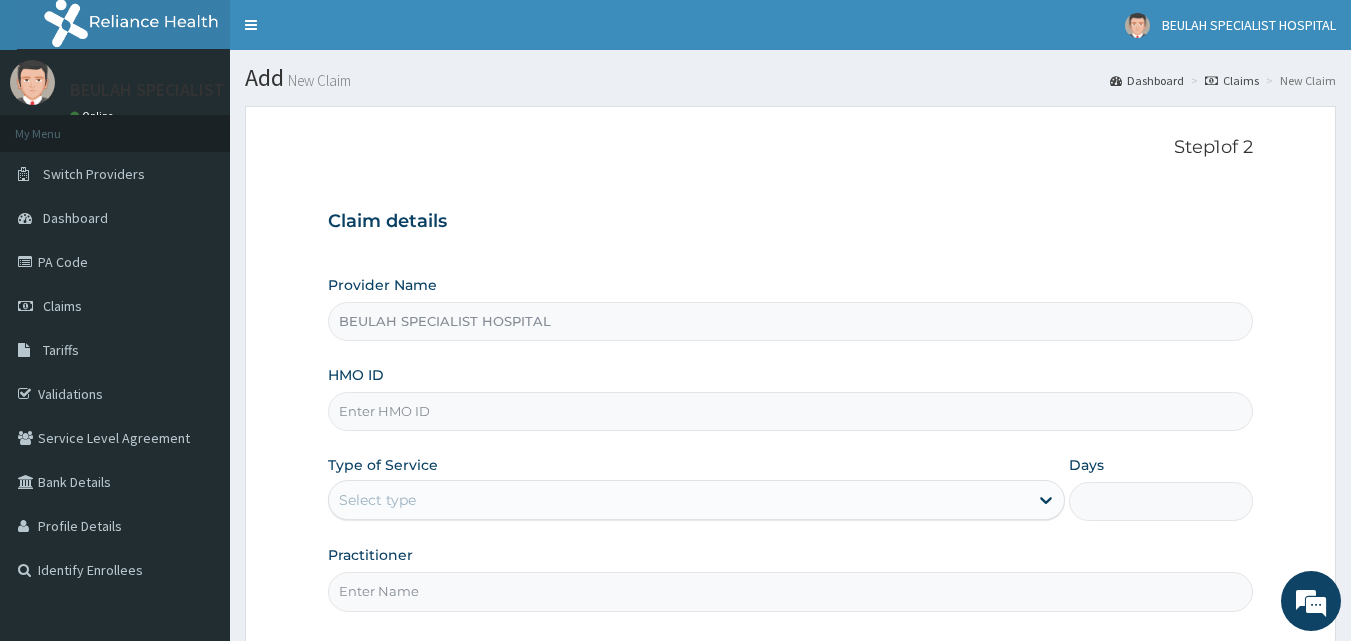 click on "HMO ID" at bounding box center (791, 411) 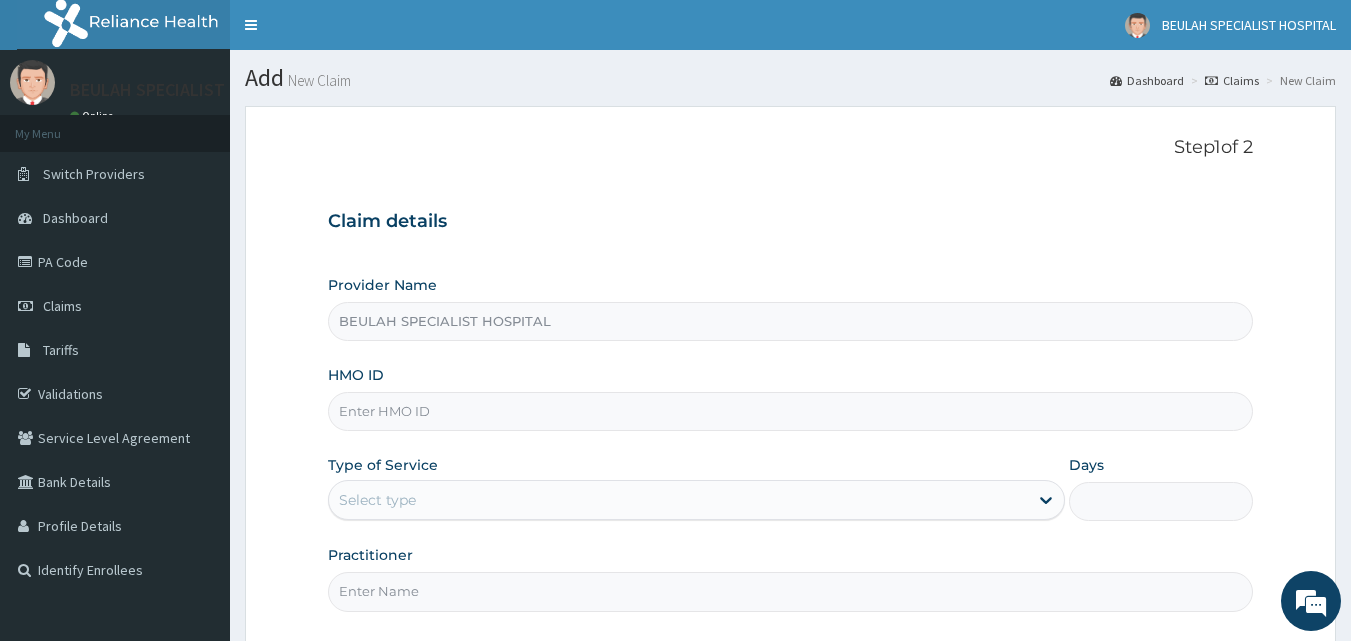 paste on "ERM/10329/b" 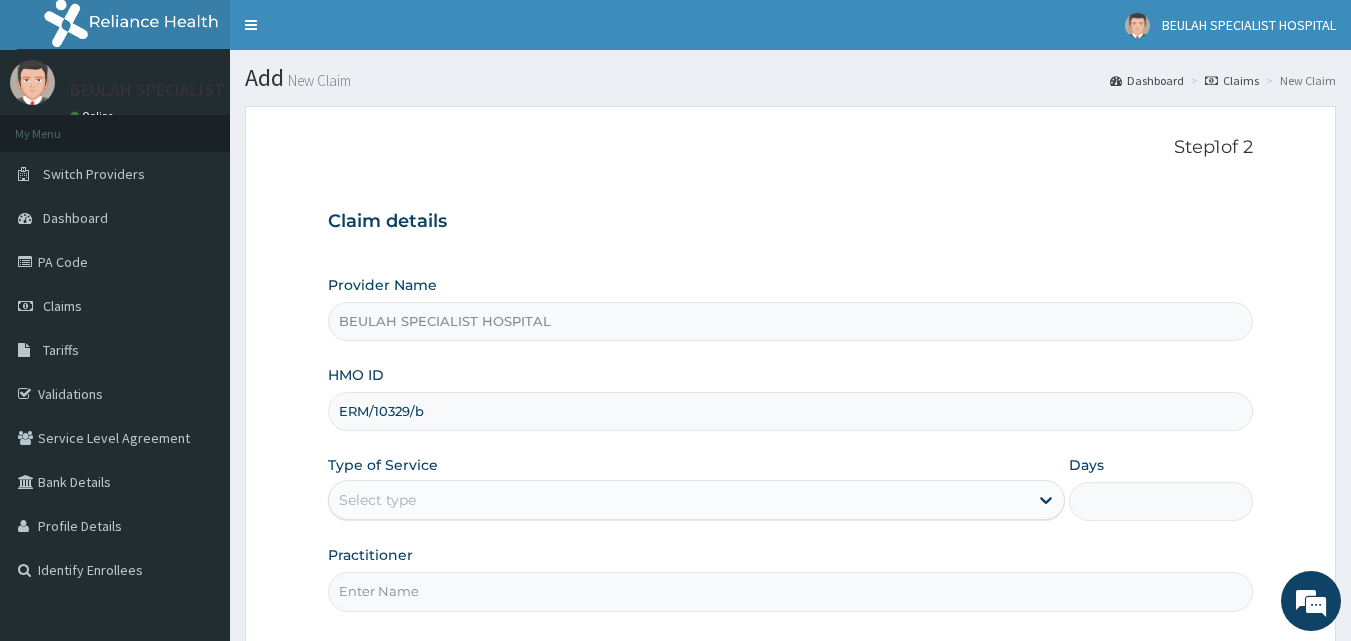 type on "ERM/10329/b" 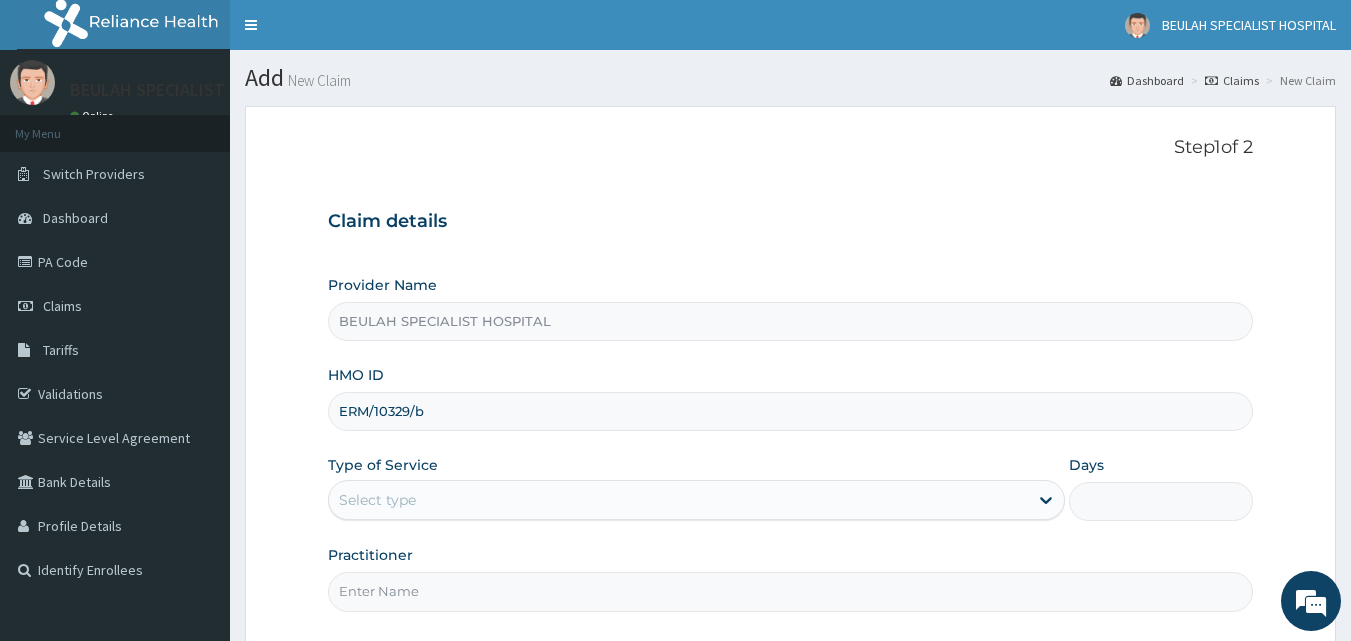 scroll, scrollTop: 0, scrollLeft: 0, axis: both 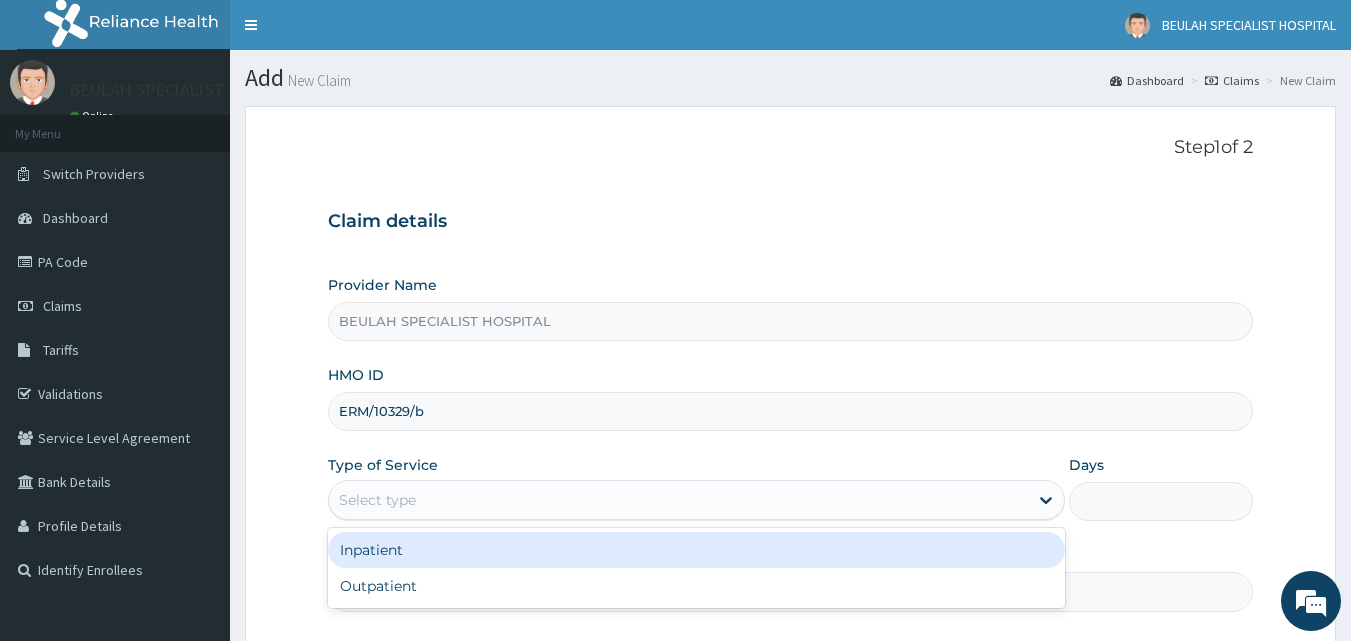 drag, startPoint x: 619, startPoint y: 495, endPoint x: 589, endPoint y: 584, distance: 93.92018 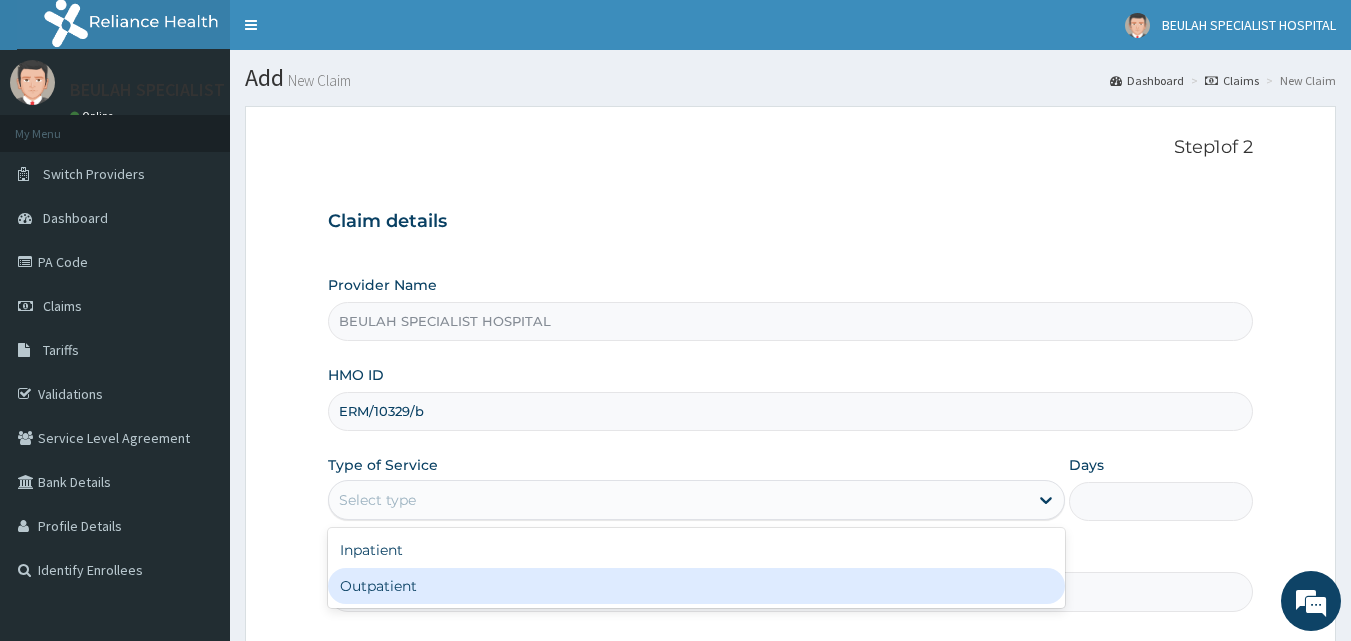 click on "Outpatient" at bounding box center [696, 586] 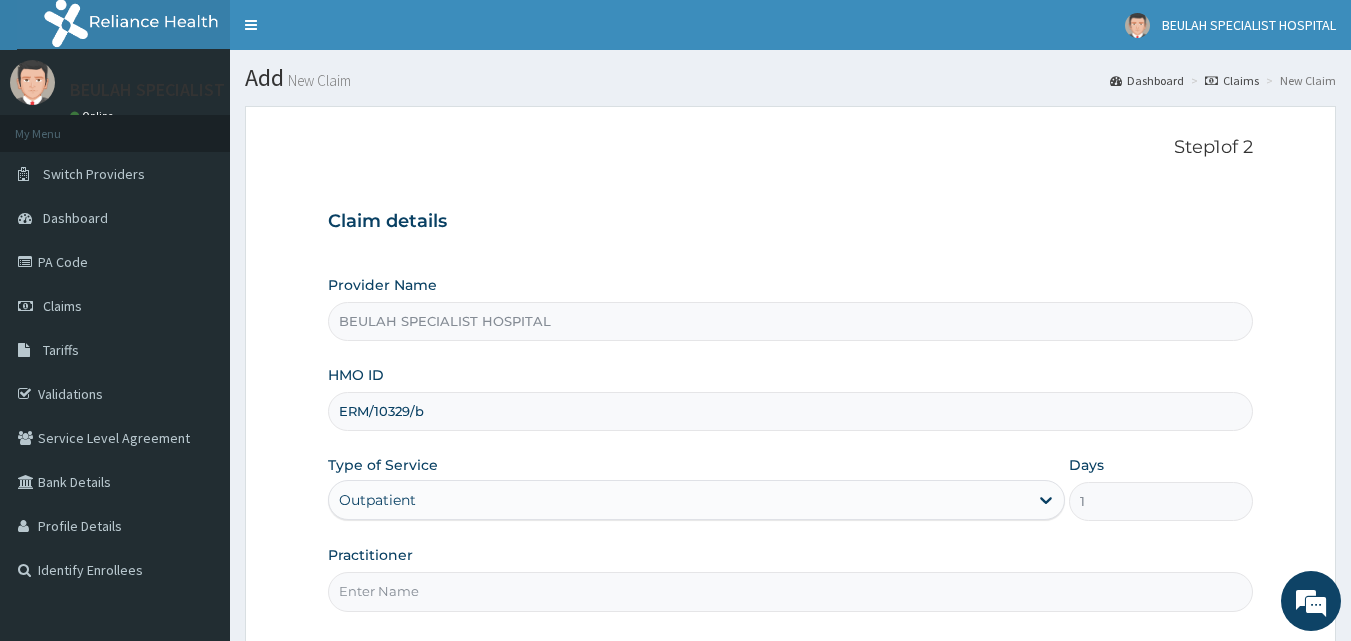 click on "Practitioner" at bounding box center [791, 591] 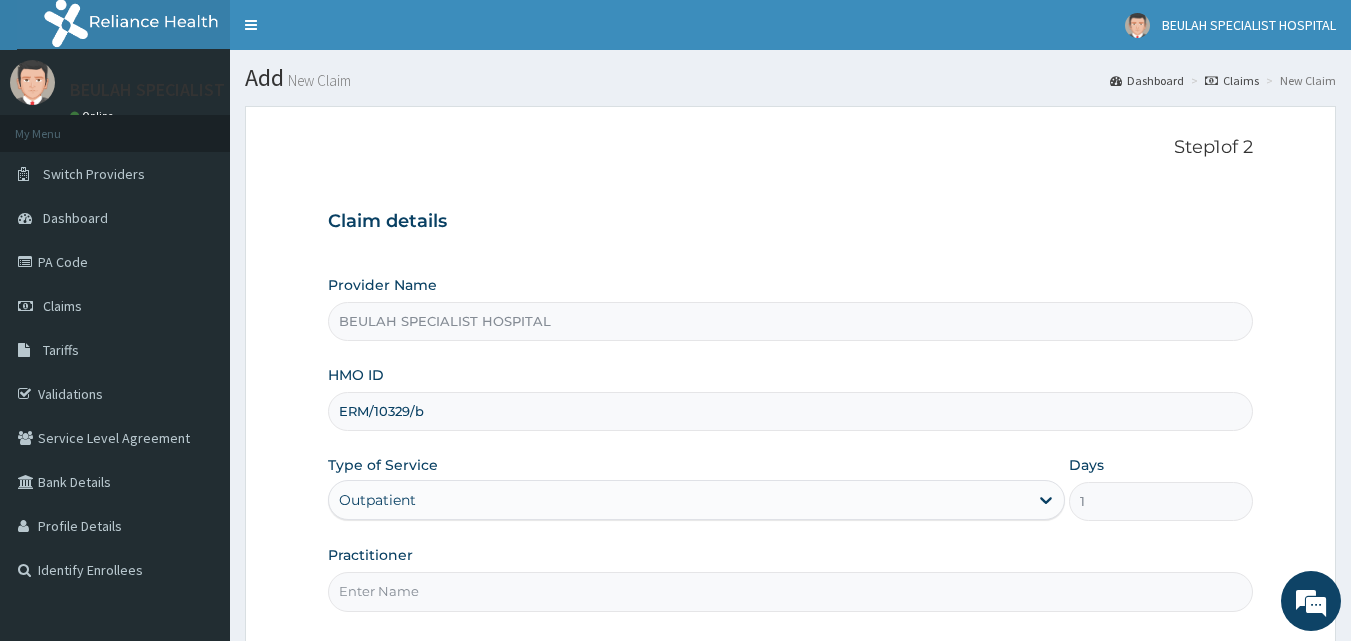 type on "d" 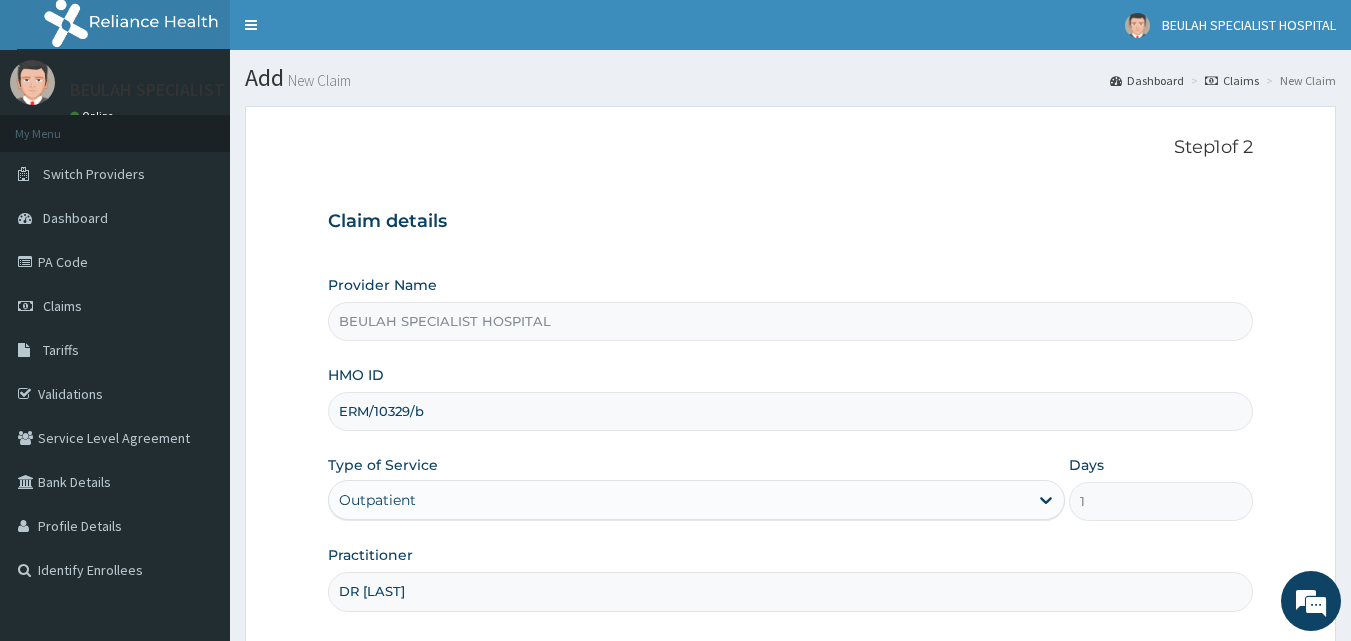scroll, scrollTop: 187, scrollLeft: 0, axis: vertical 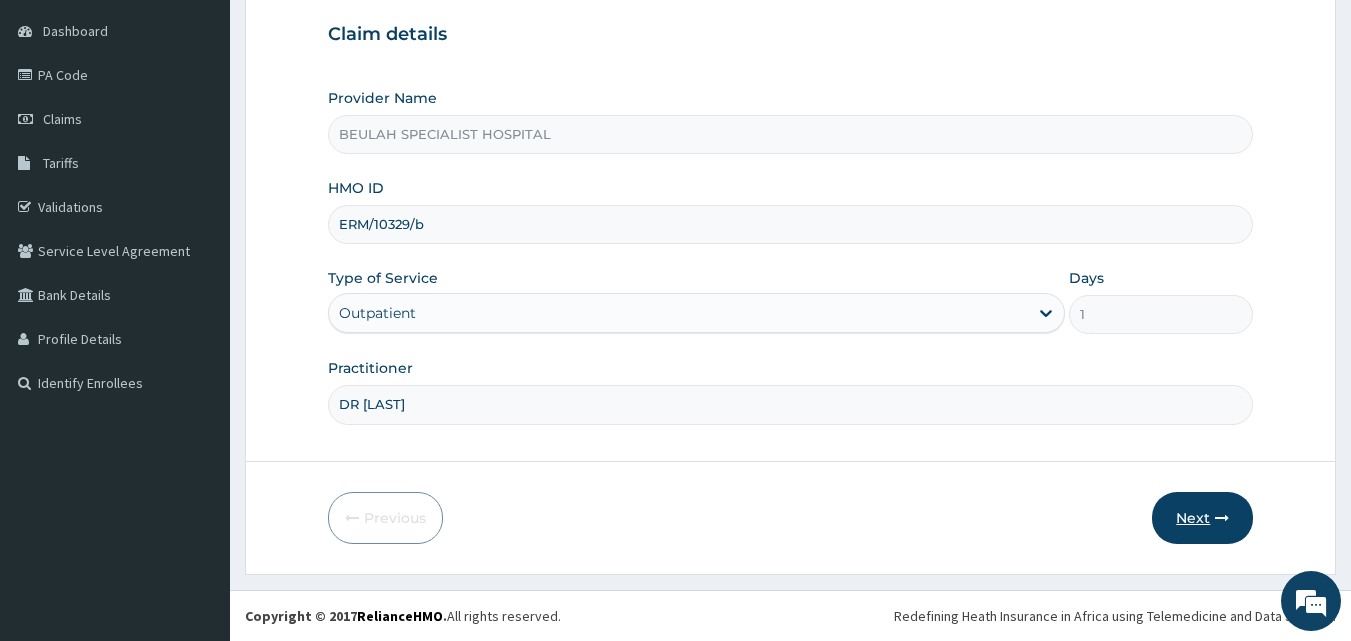 type on "DR ORJI" 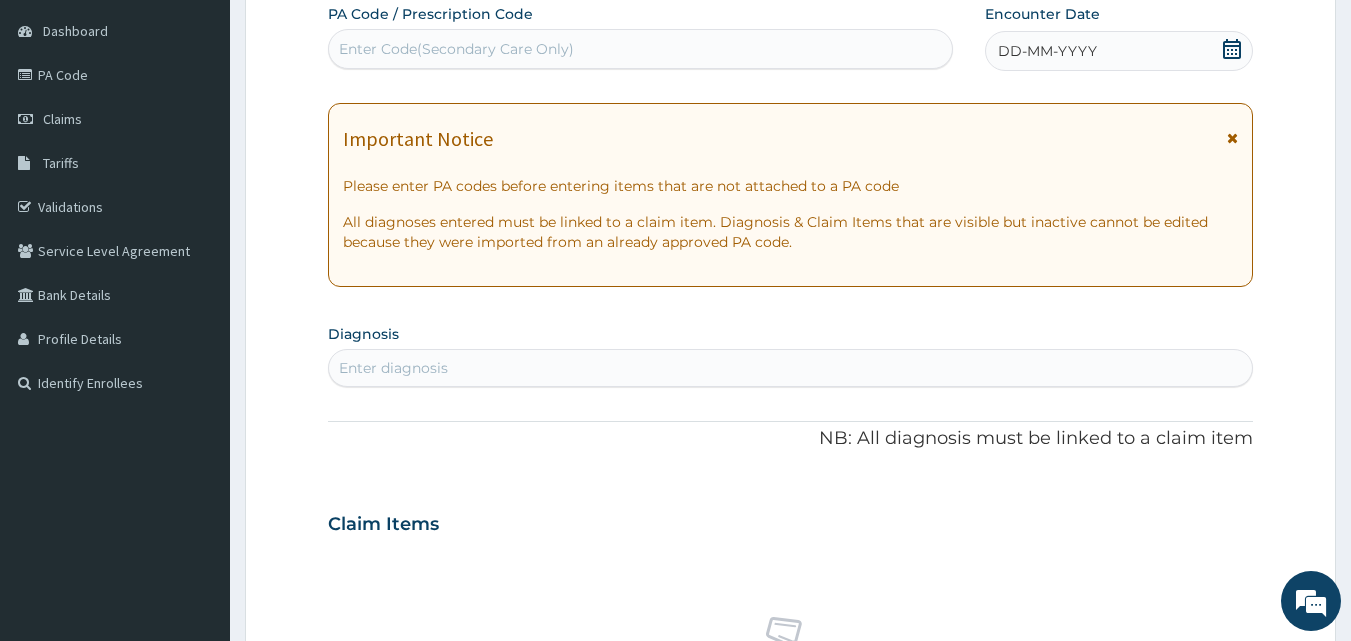 click on "Enter Code(Secondary Care Only)" at bounding box center [641, 49] 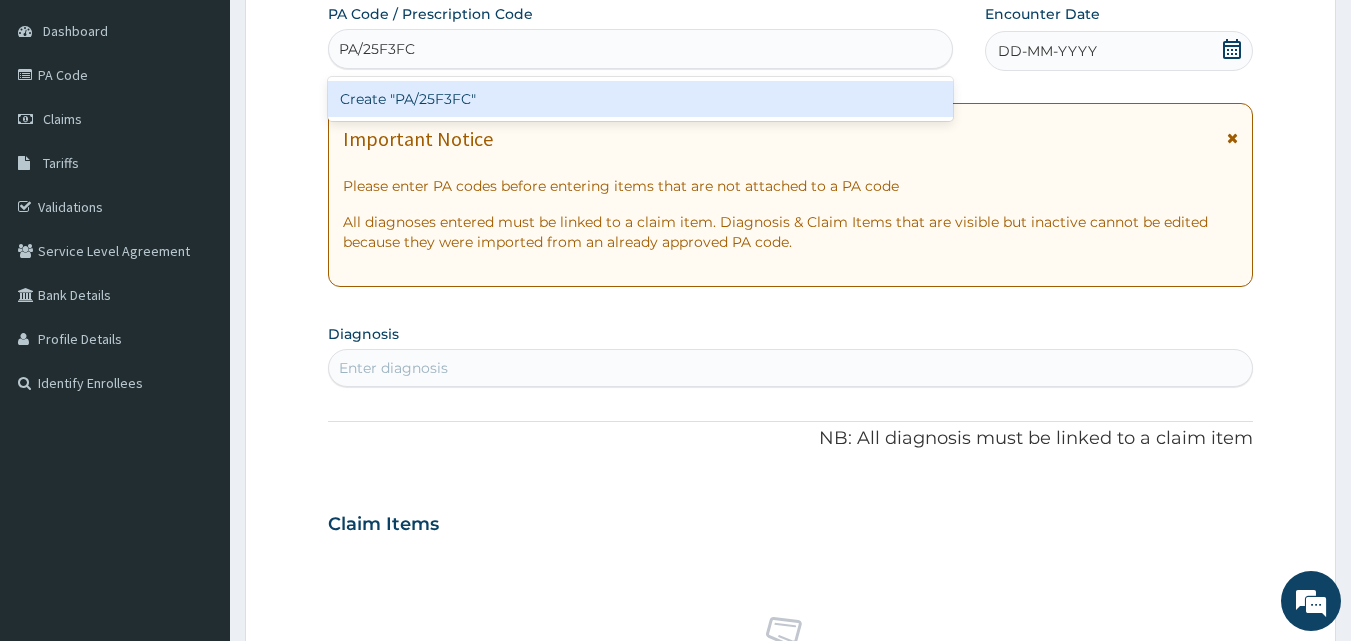 click on "Create "PA/25F3FC"" at bounding box center [641, 99] 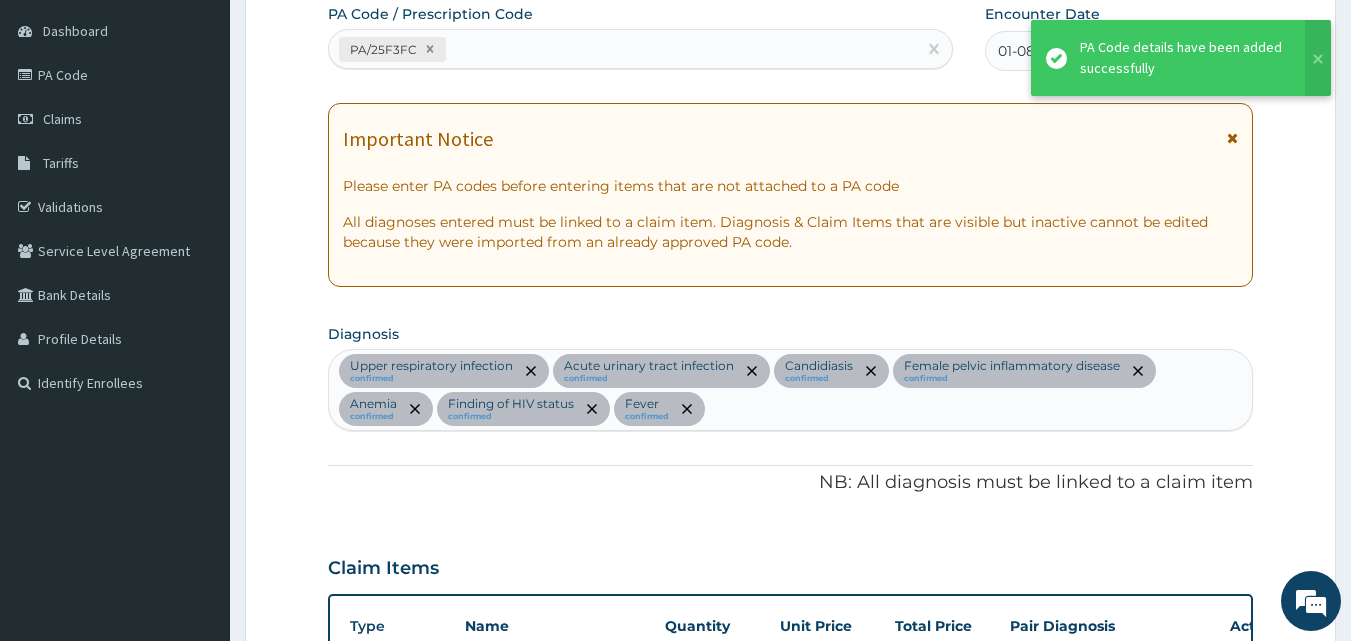 scroll, scrollTop: 1135, scrollLeft: 0, axis: vertical 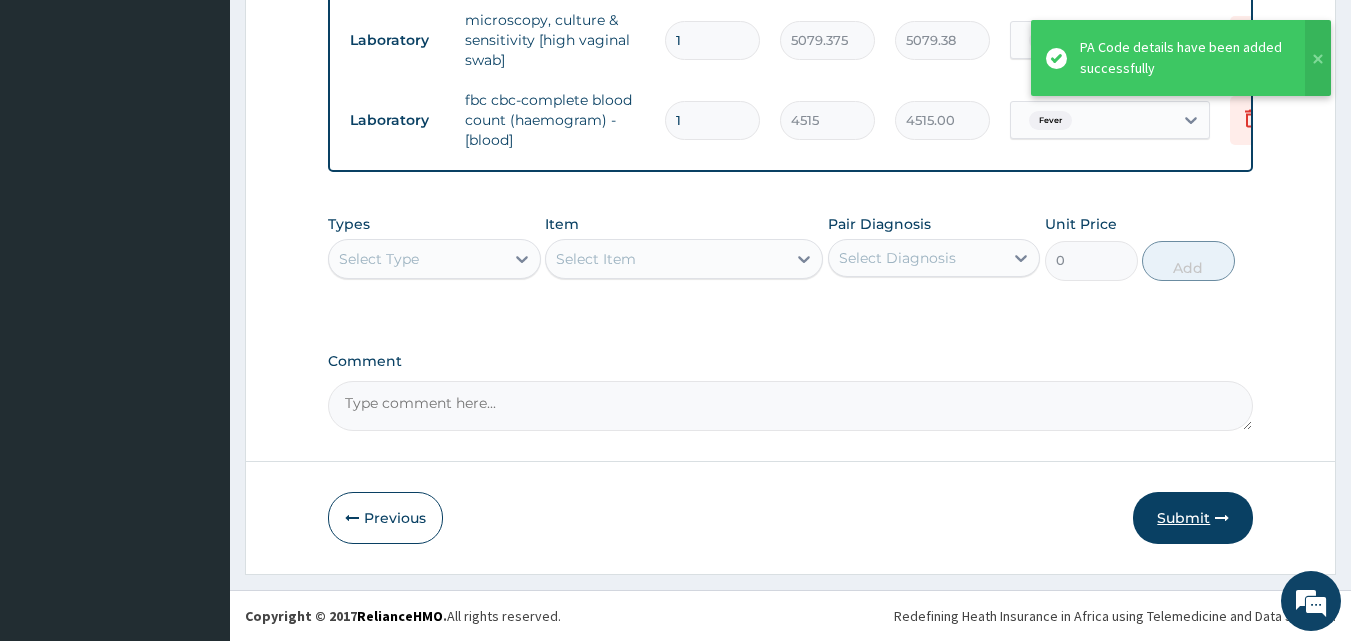 click on "Submit" at bounding box center (1193, 518) 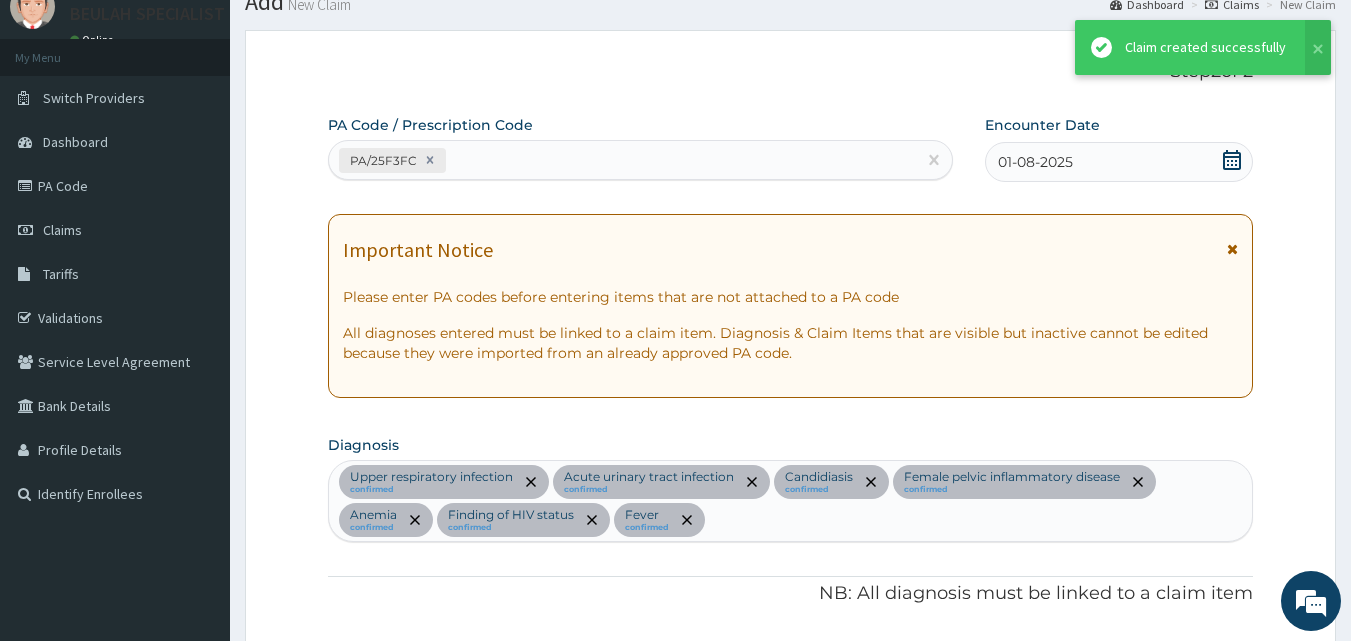 scroll, scrollTop: 1349, scrollLeft: 0, axis: vertical 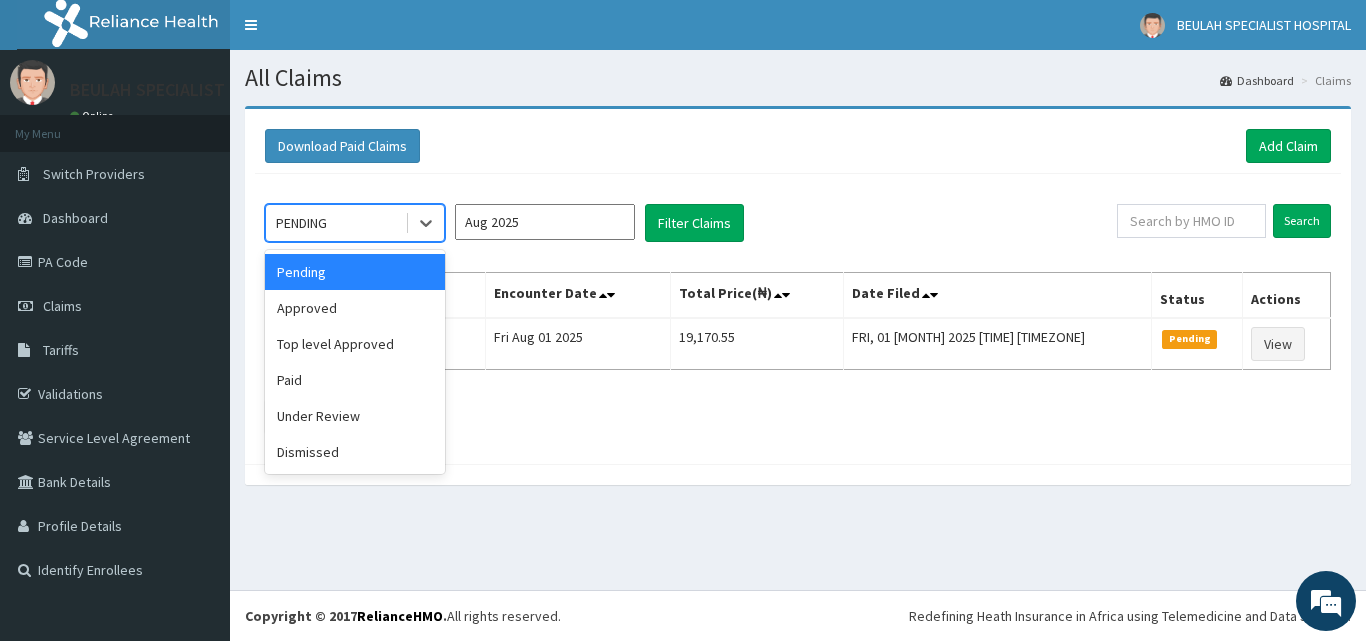 click on "PENDING" at bounding box center (335, 223) 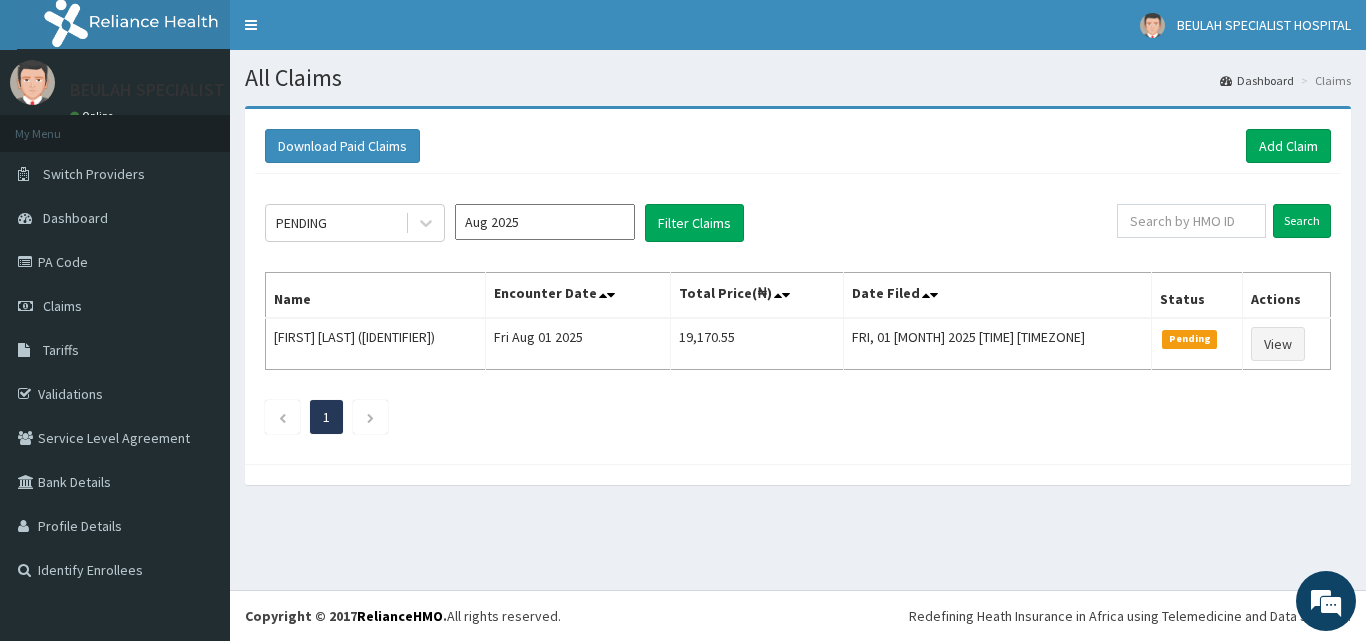 scroll, scrollTop: 0, scrollLeft: 0, axis: both 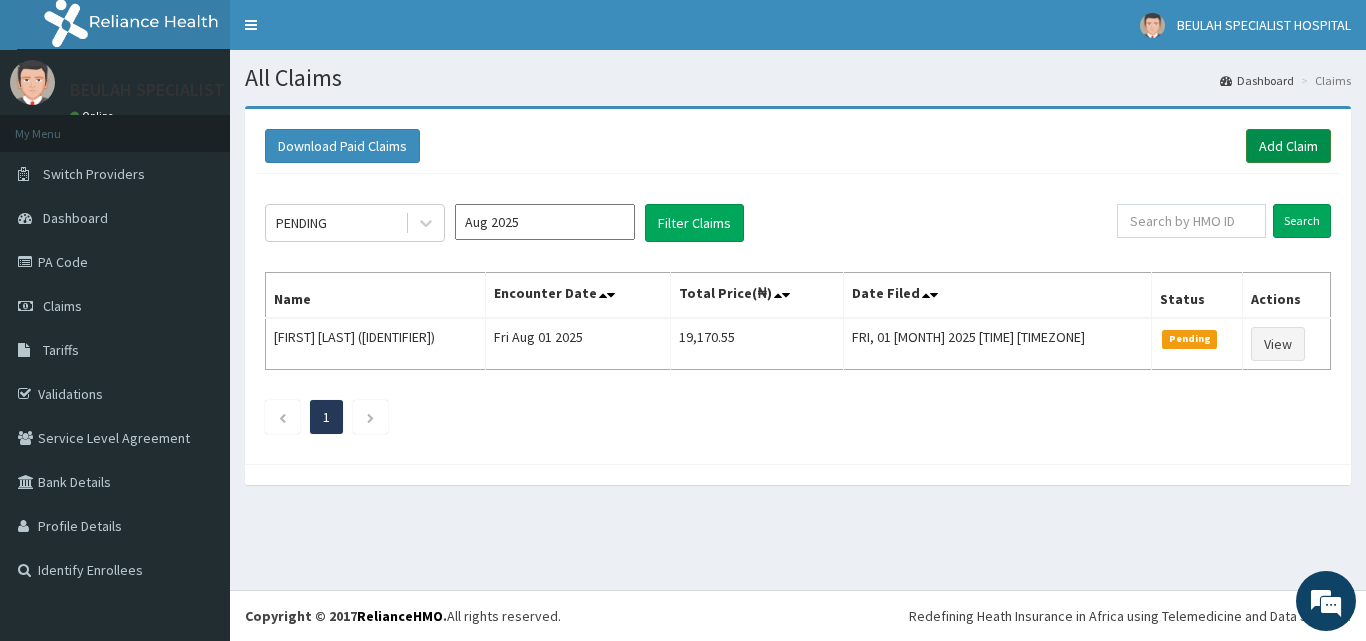 click on "Add Claim" at bounding box center [1288, 146] 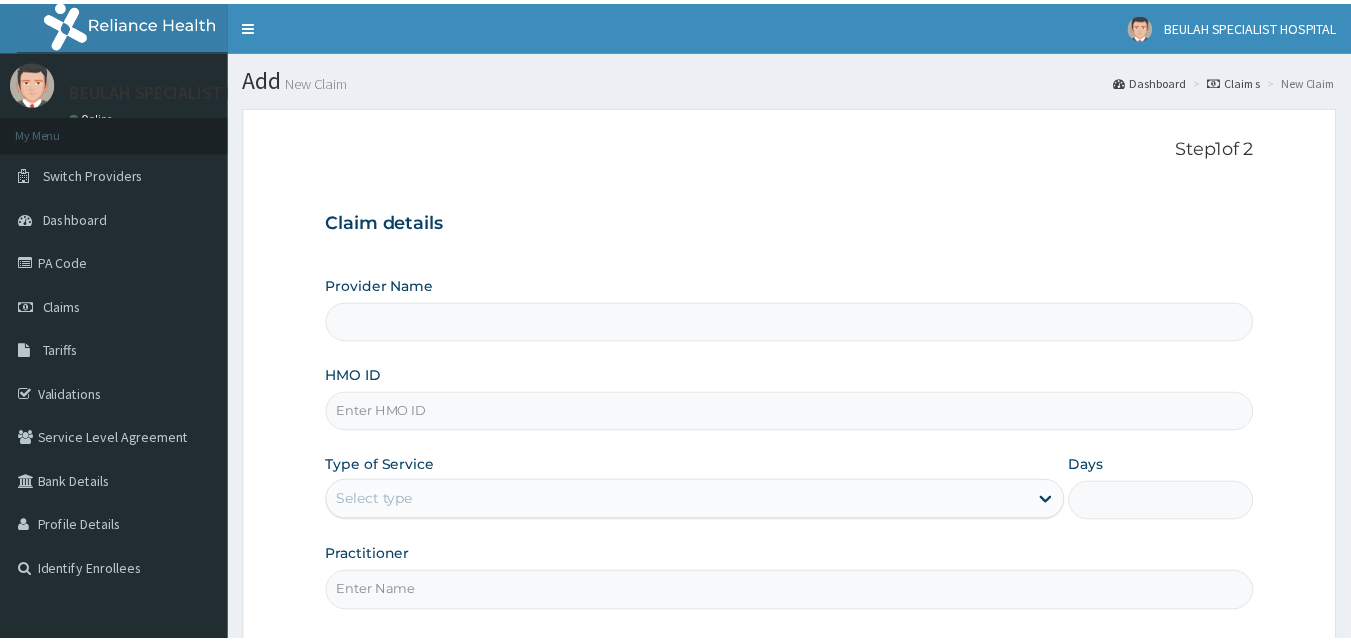 scroll, scrollTop: 0, scrollLeft: 0, axis: both 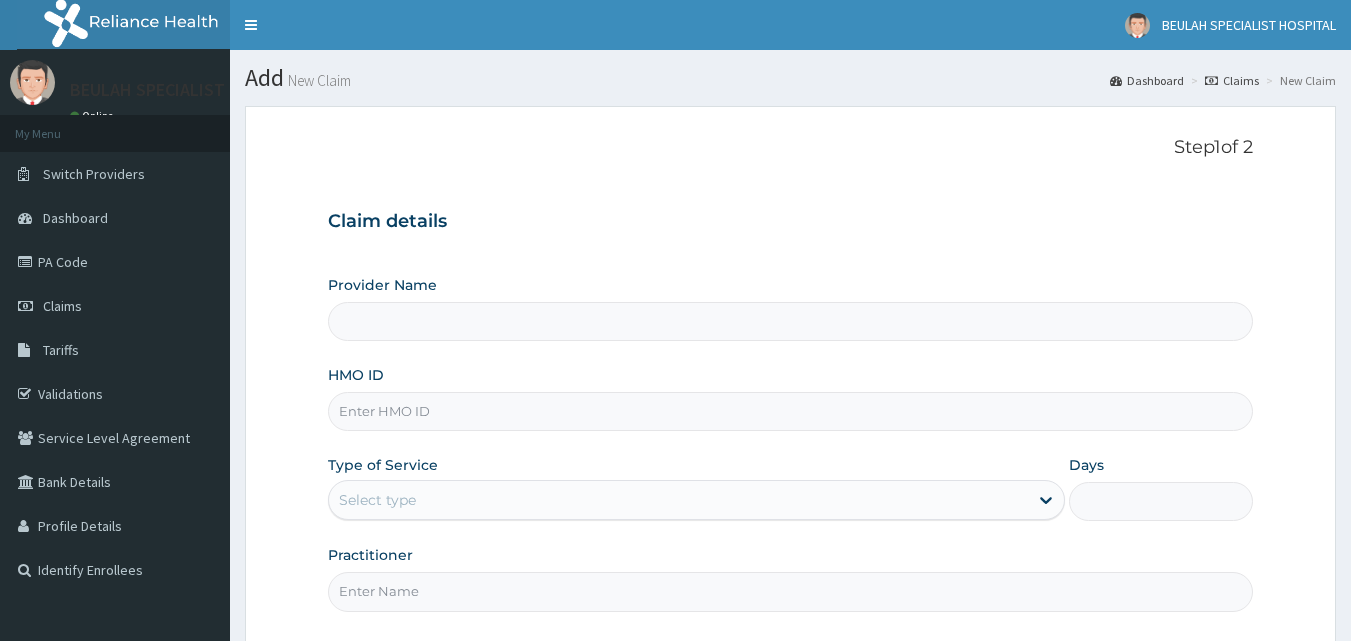 click on "HMO ID" at bounding box center (791, 411) 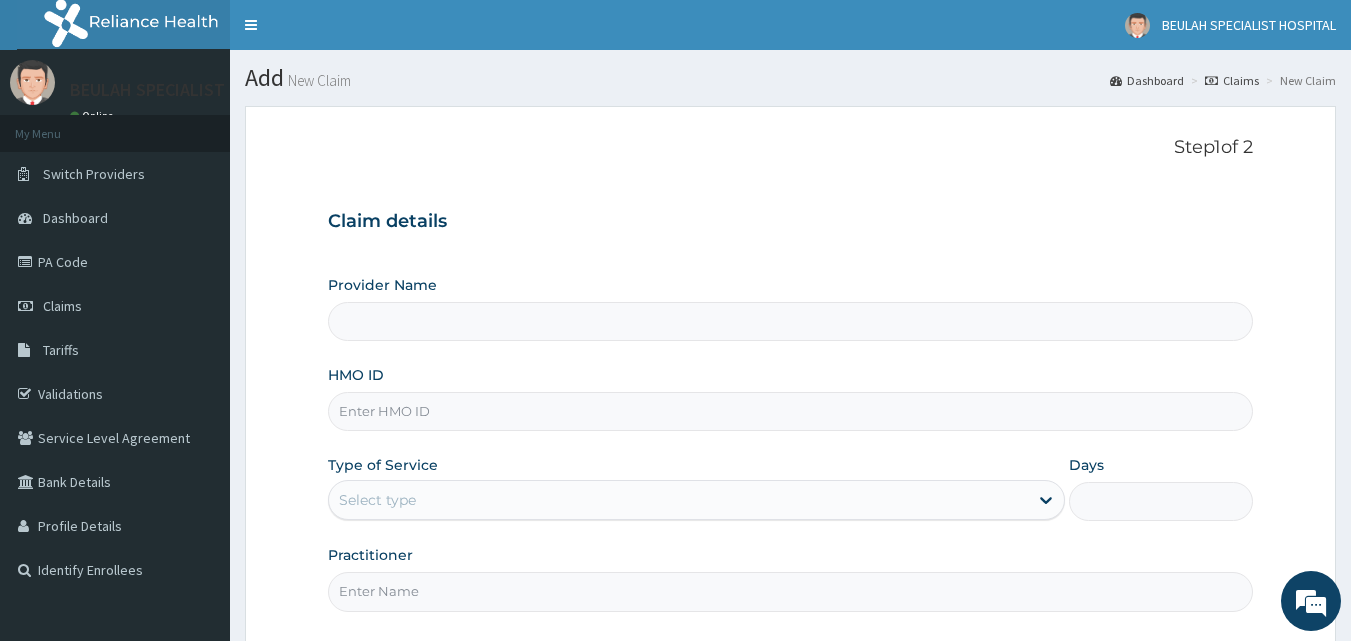 paste on "ERM/10329/D" 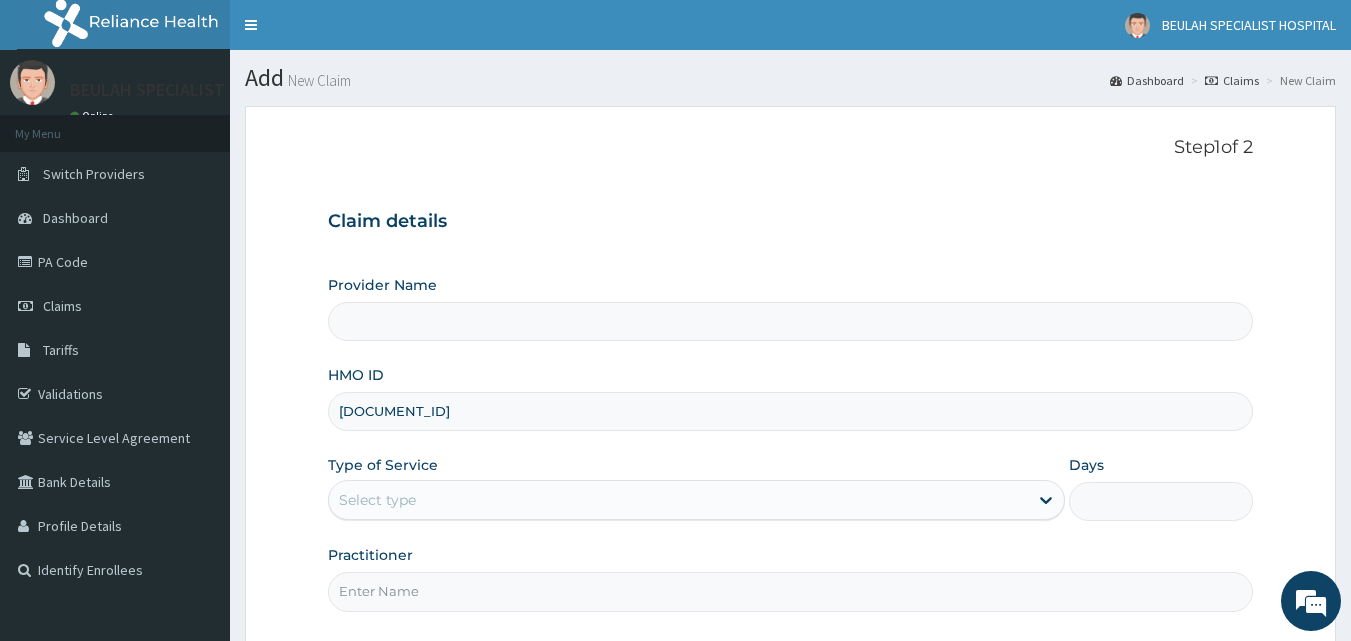 type on "BEULAH SPECIALIST HOSPITAL" 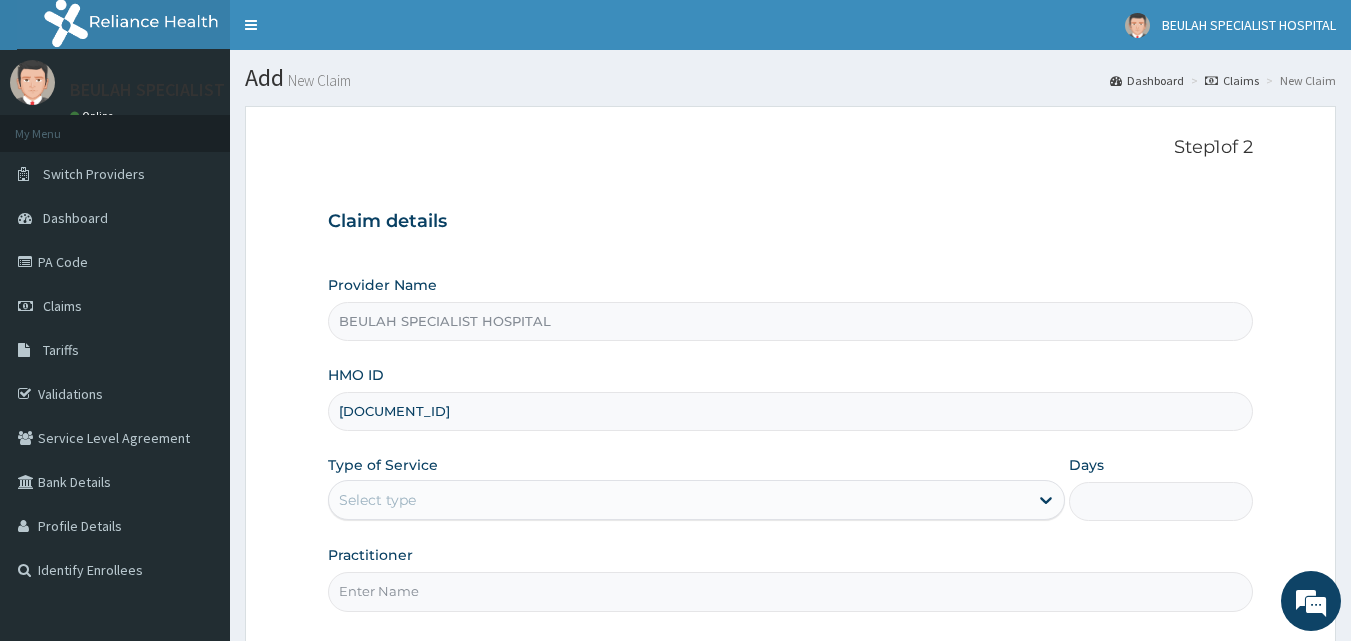 type on "ERM/10329/D" 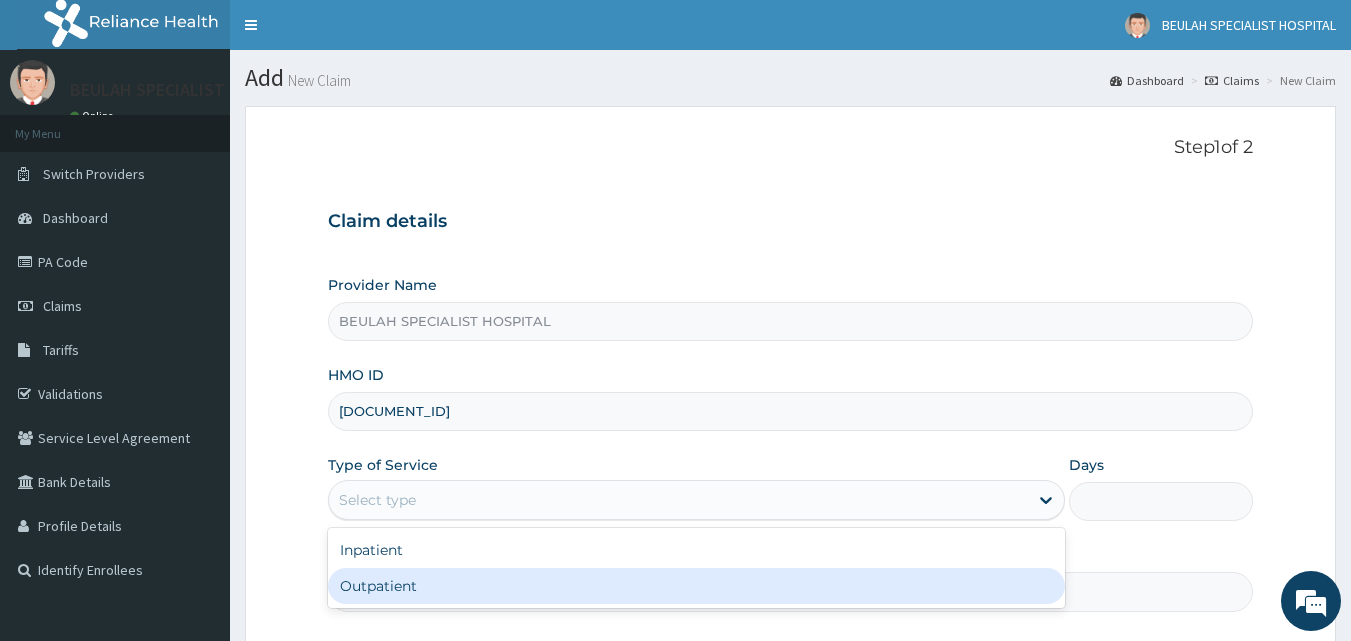 drag, startPoint x: 846, startPoint y: 505, endPoint x: 841, endPoint y: 607, distance: 102.122475 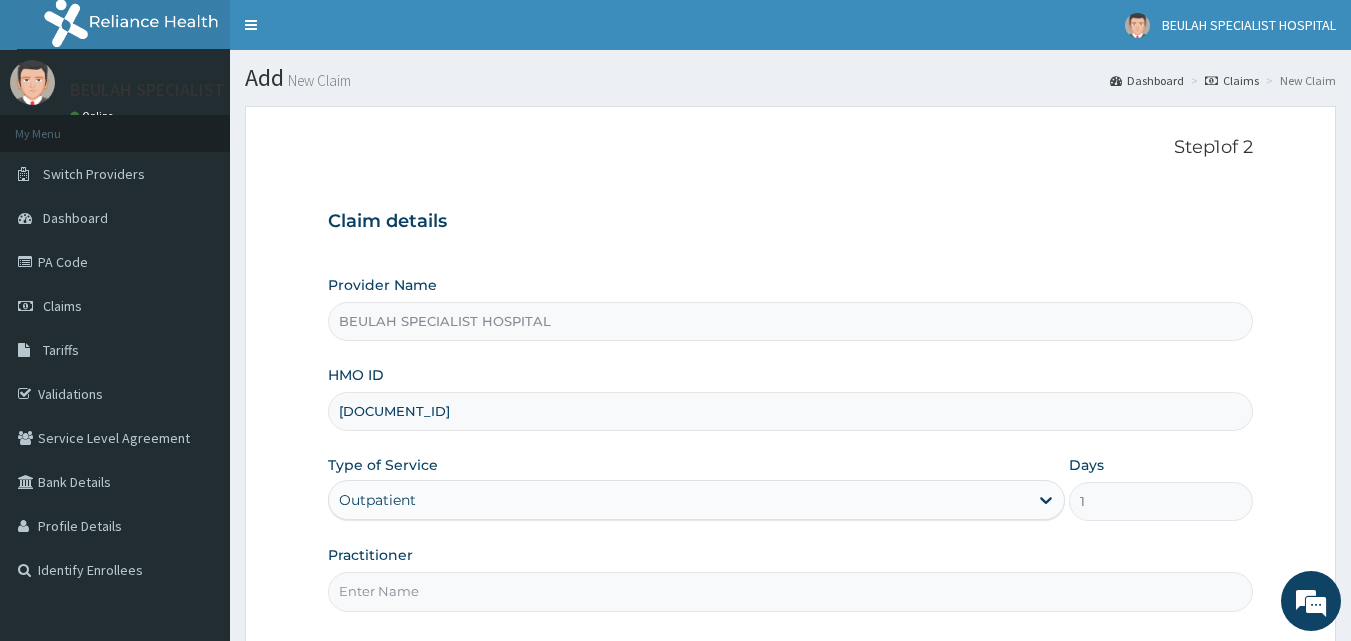 click on "Practitioner" at bounding box center (791, 591) 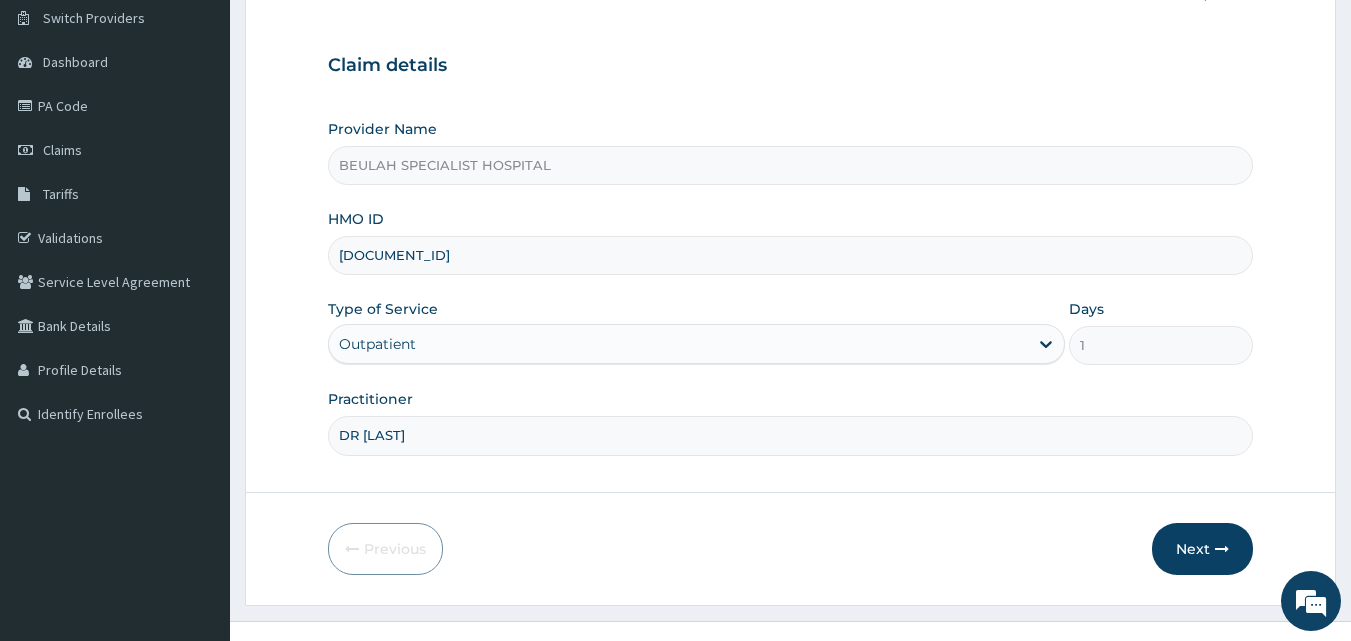 scroll, scrollTop: 187, scrollLeft: 0, axis: vertical 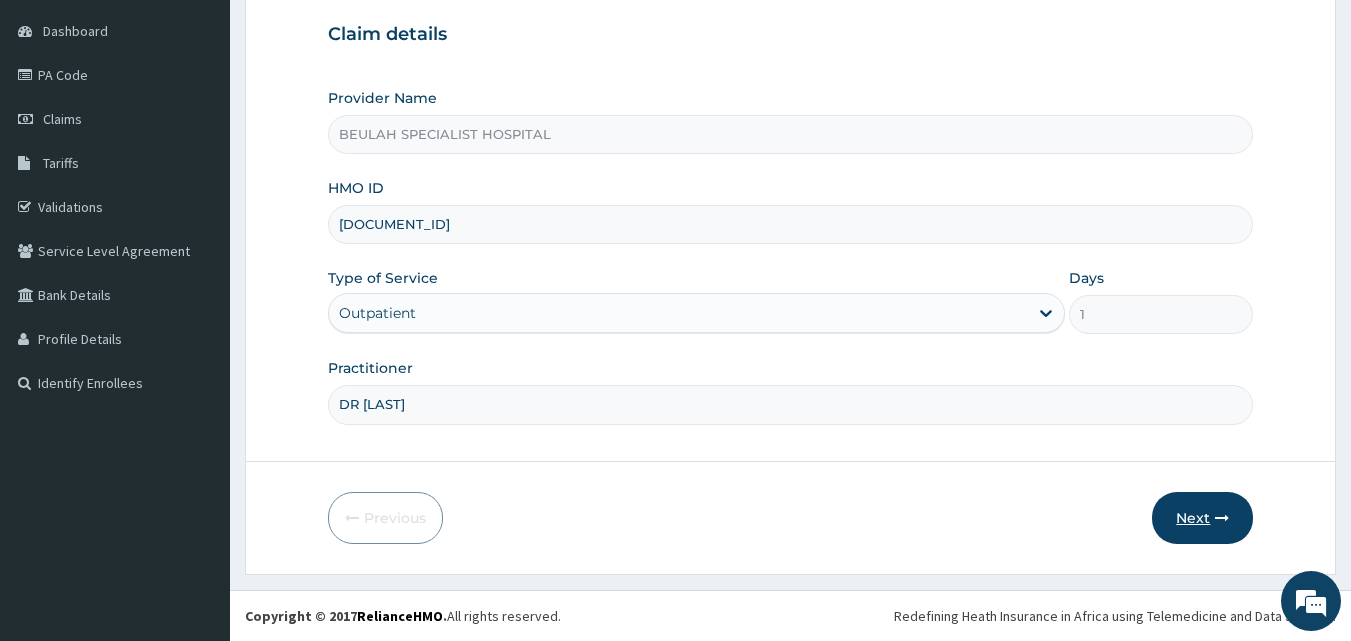 type on "DR [NAME]" 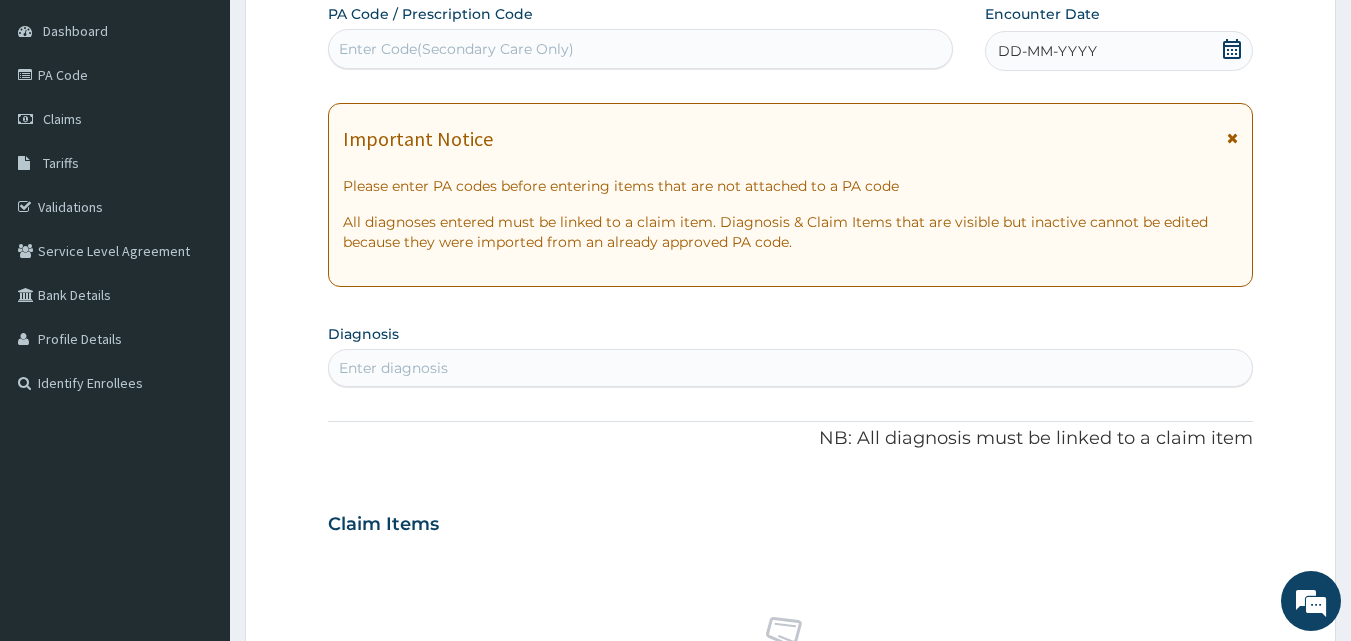 click on "Enter Code(Secondary Care Only)" at bounding box center [641, 49] 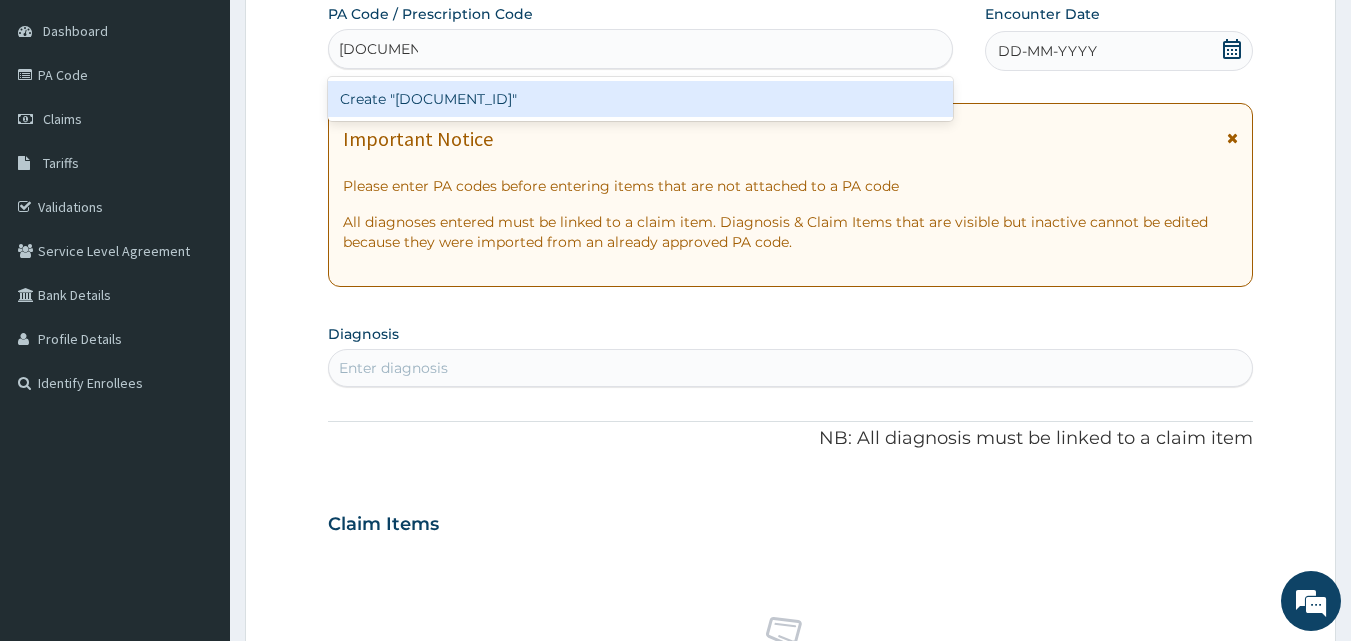 click on "Create "PA/28D923"" at bounding box center (641, 99) 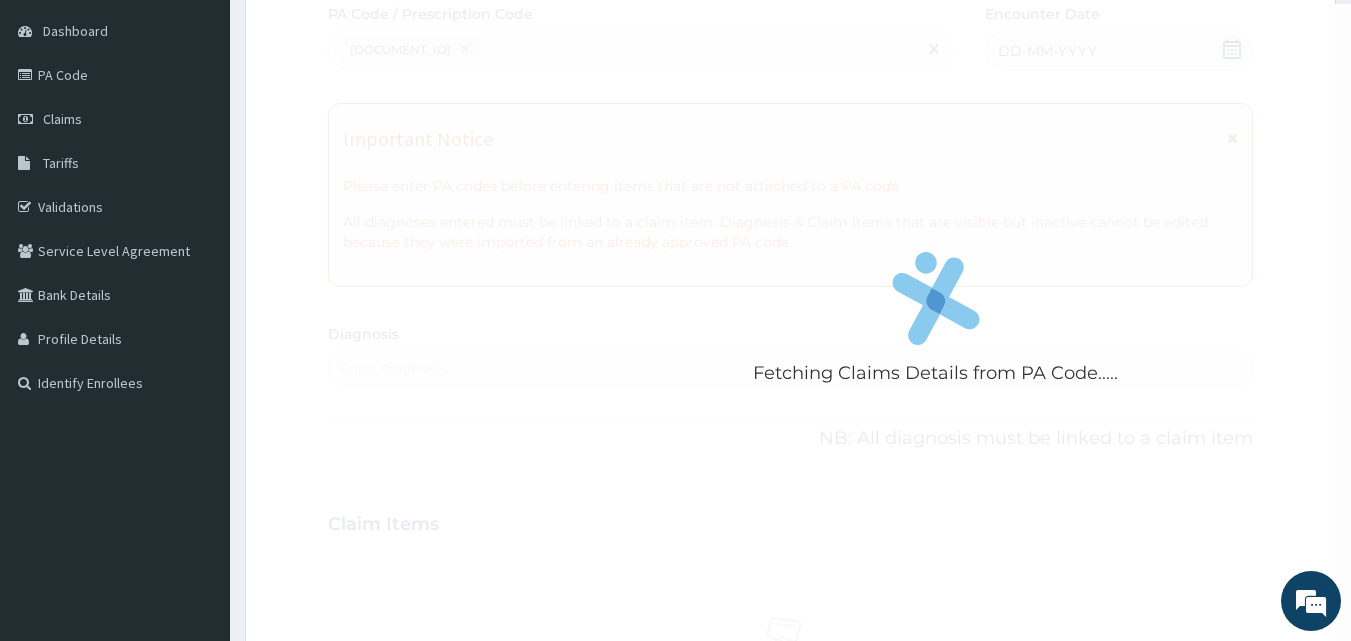 scroll, scrollTop: 747, scrollLeft: 0, axis: vertical 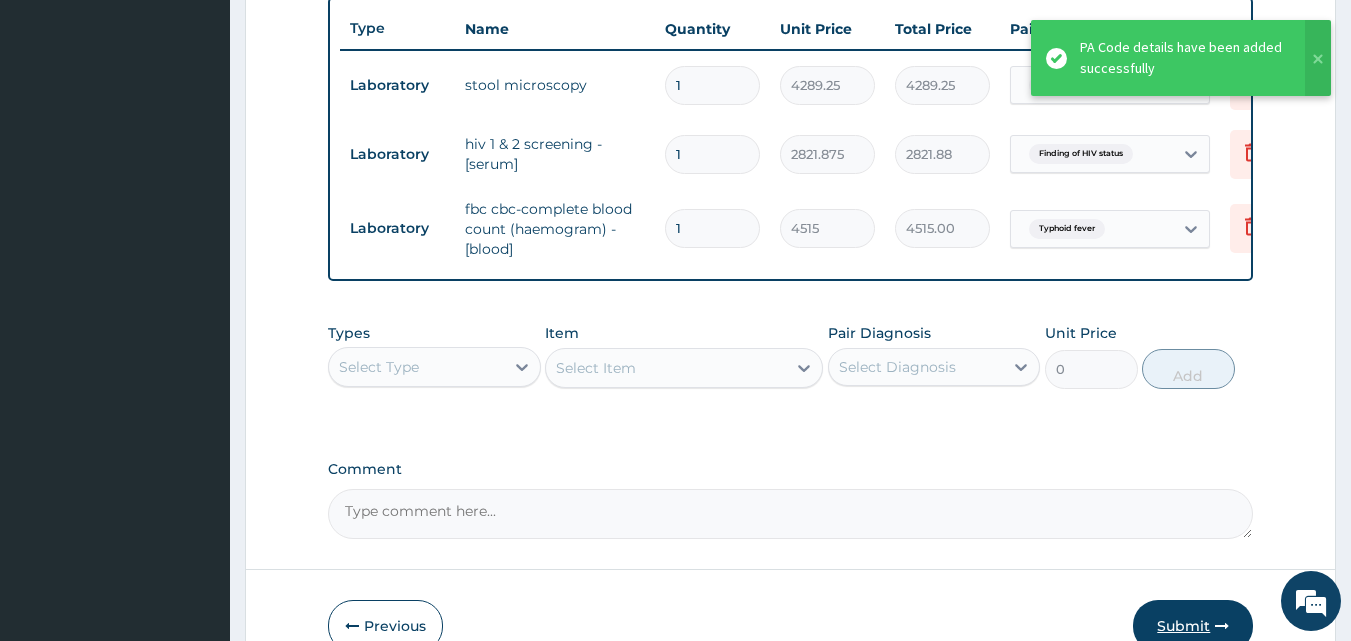 click on "Submit" at bounding box center [1193, 626] 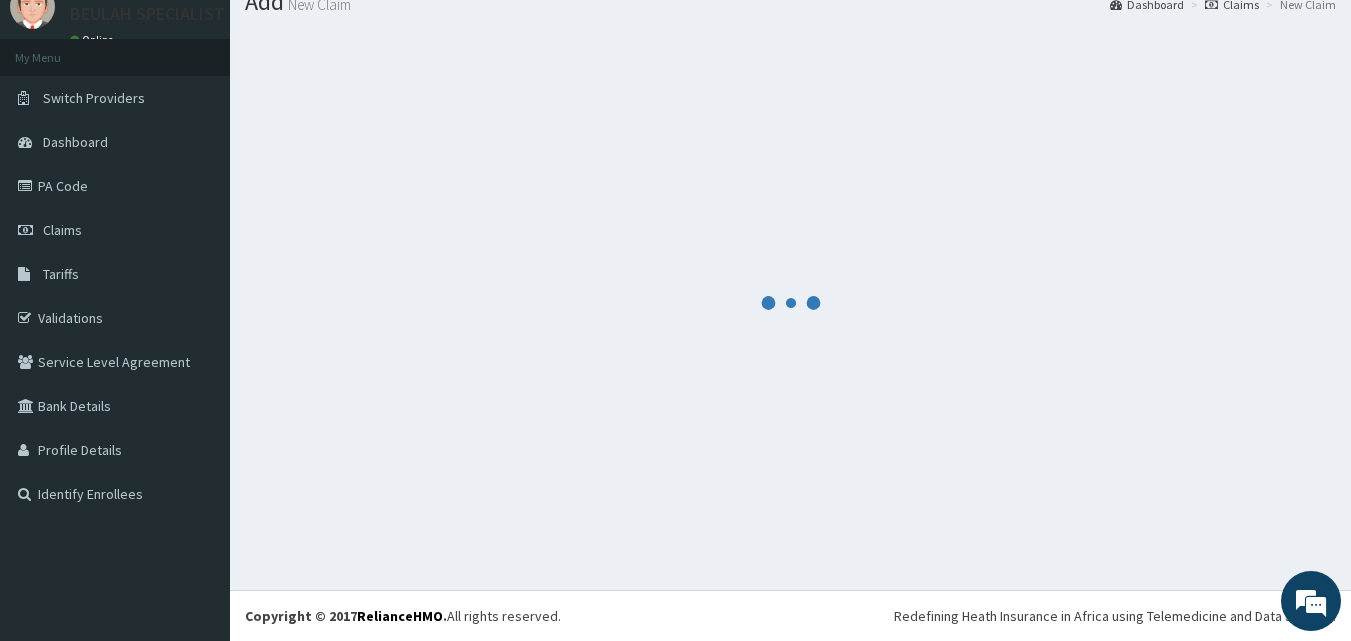 scroll, scrollTop: 747, scrollLeft: 0, axis: vertical 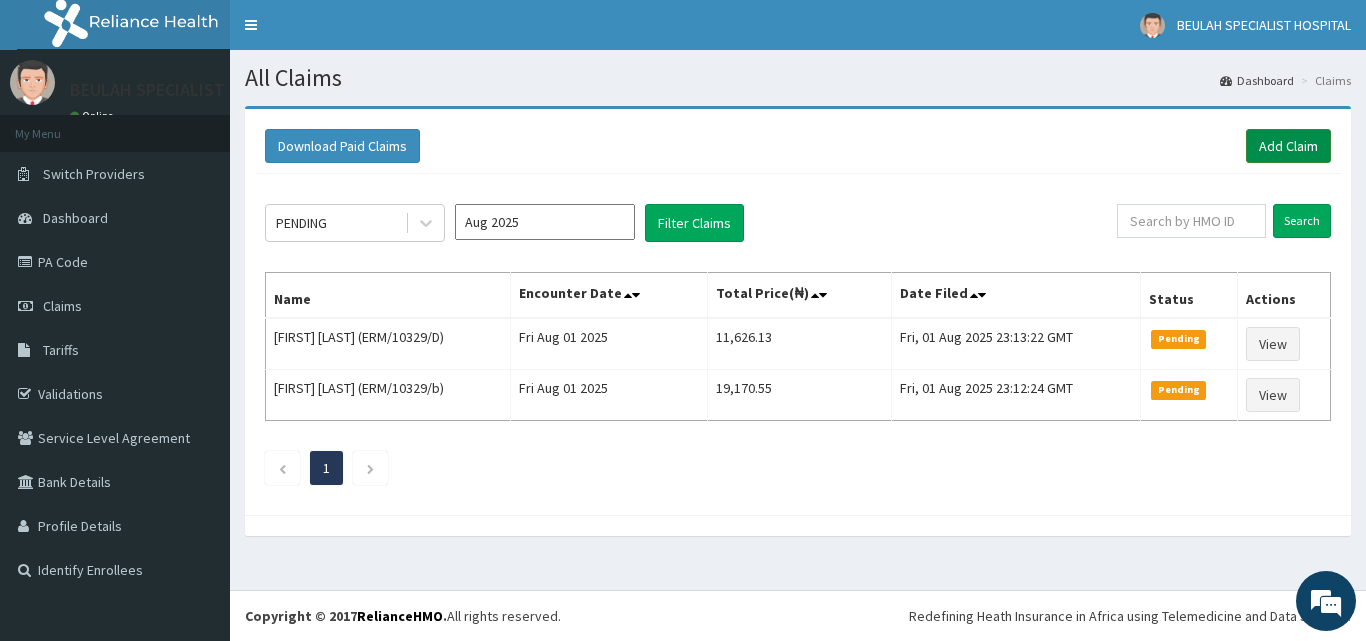 click on "Add Claim" at bounding box center (1288, 146) 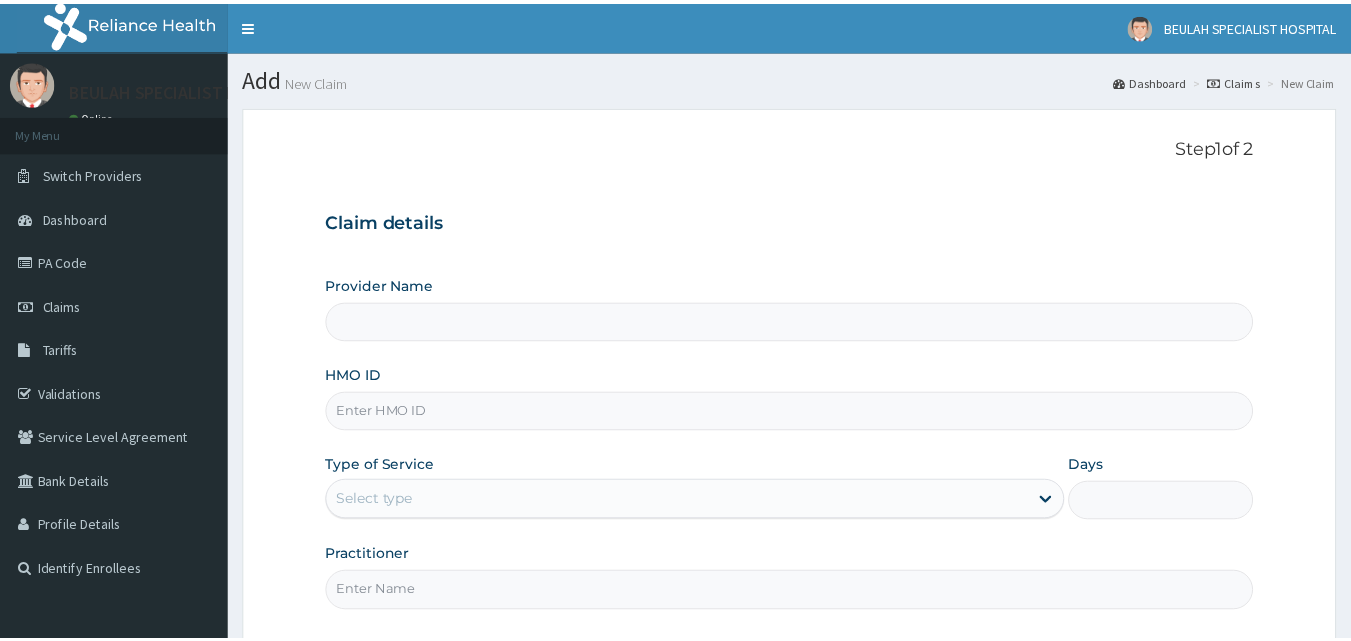 scroll, scrollTop: 0, scrollLeft: 0, axis: both 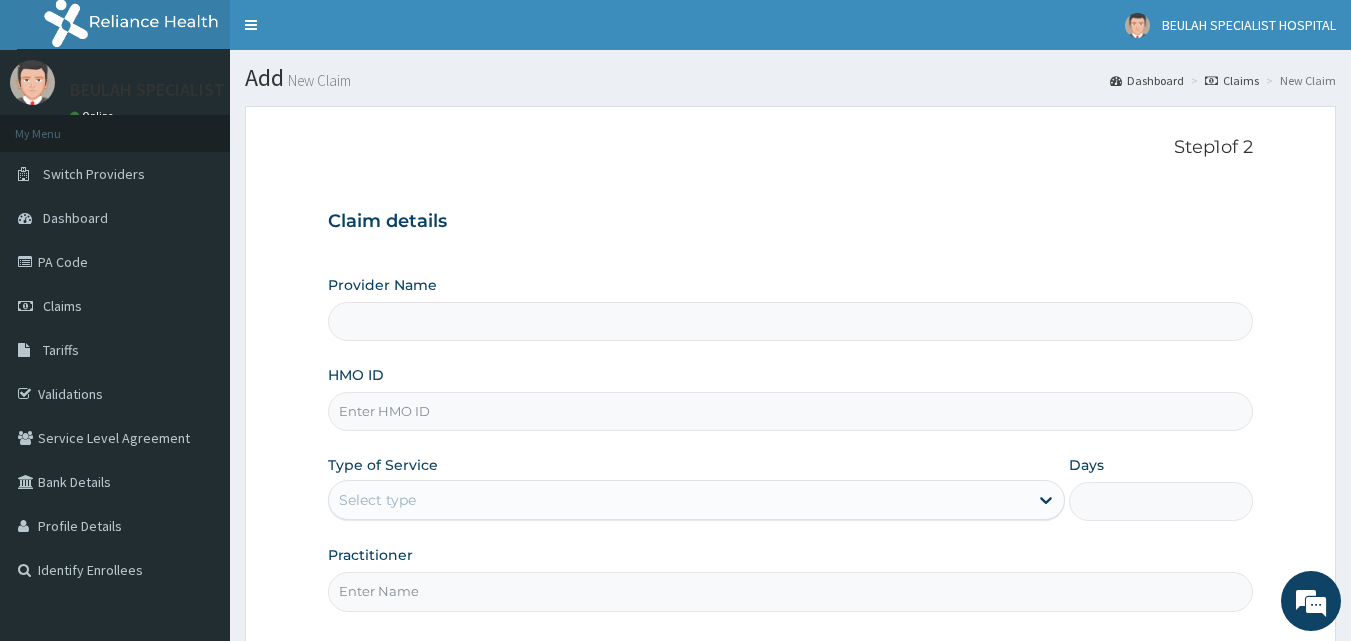 click on "HMO ID" at bounding box center [791, 411] 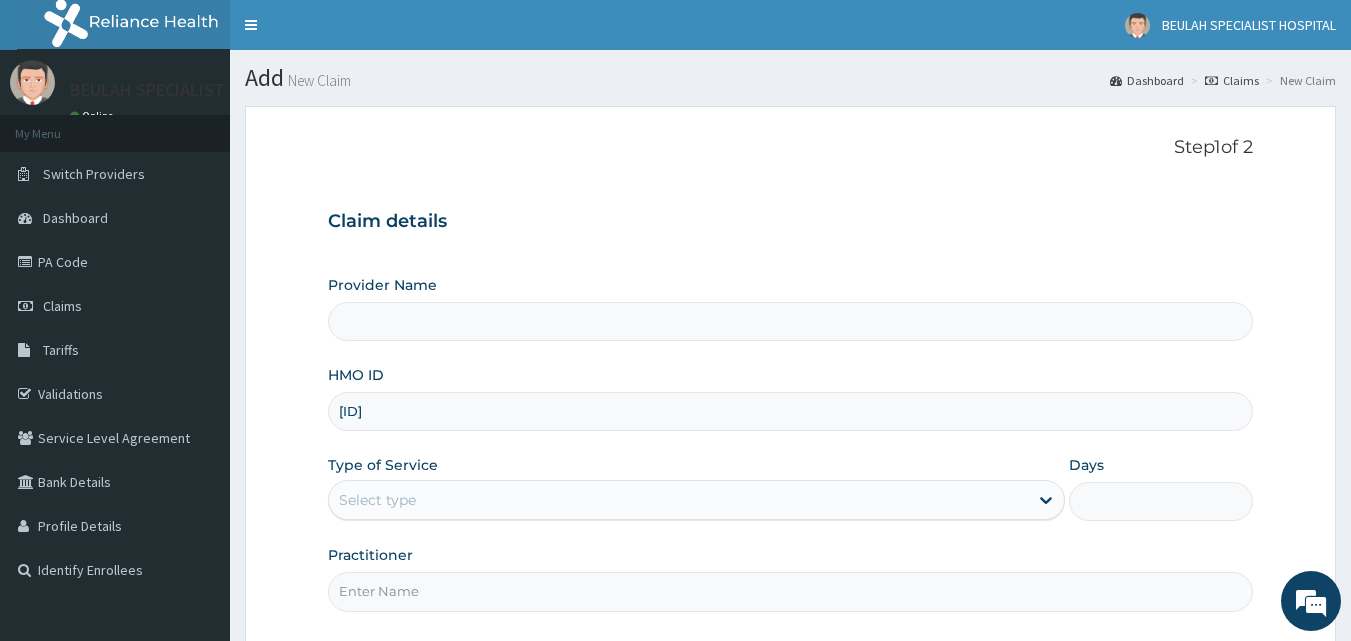 type on "sfa/14156/a" 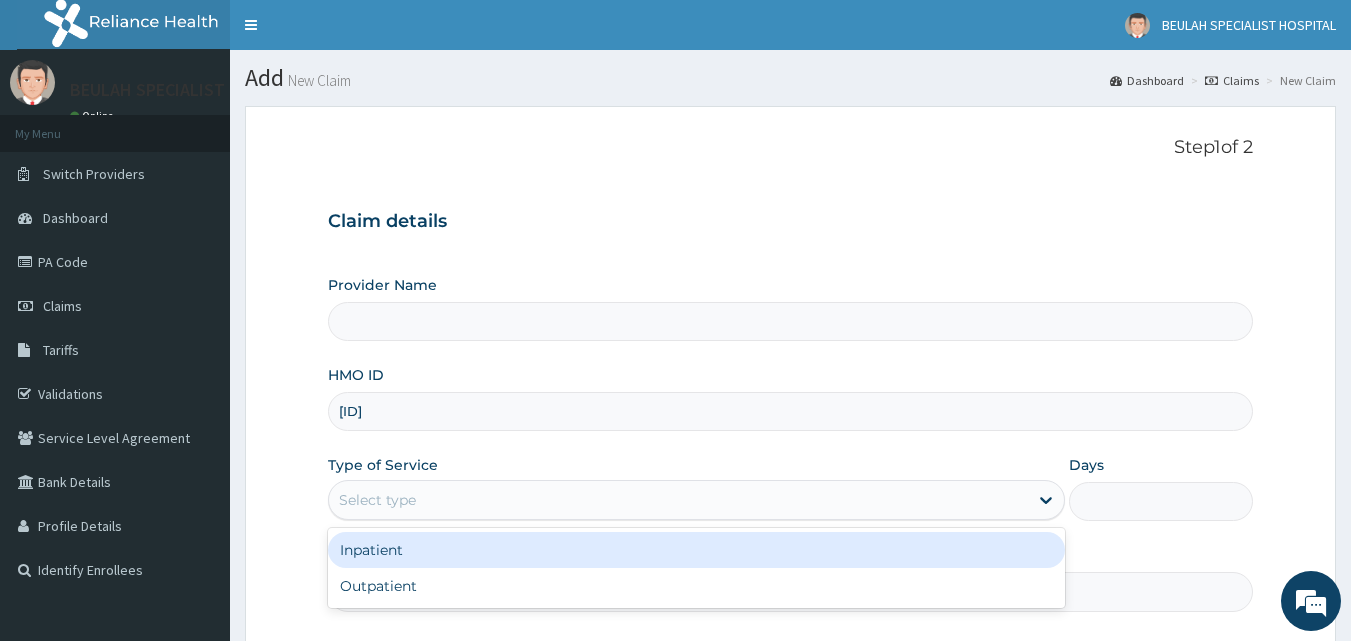 click on "Select type" at bounding box center [678, 500] 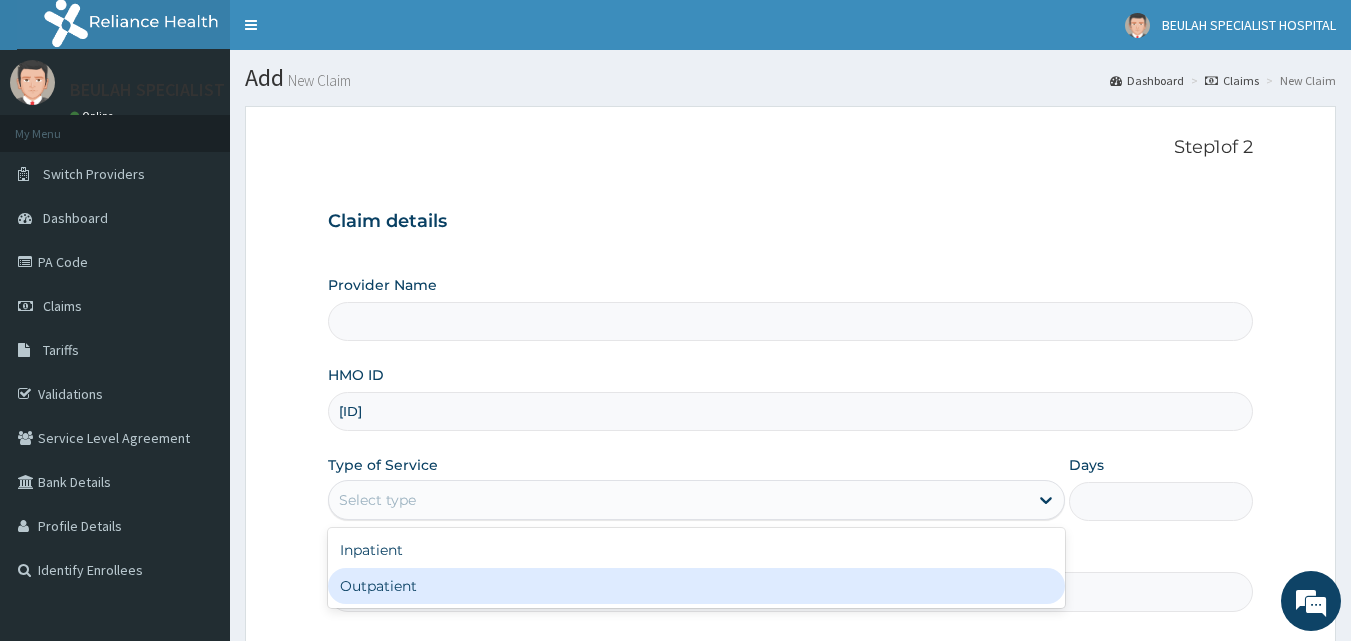 click on "Inpatient Outpatient" at bounding box center [696, 568] 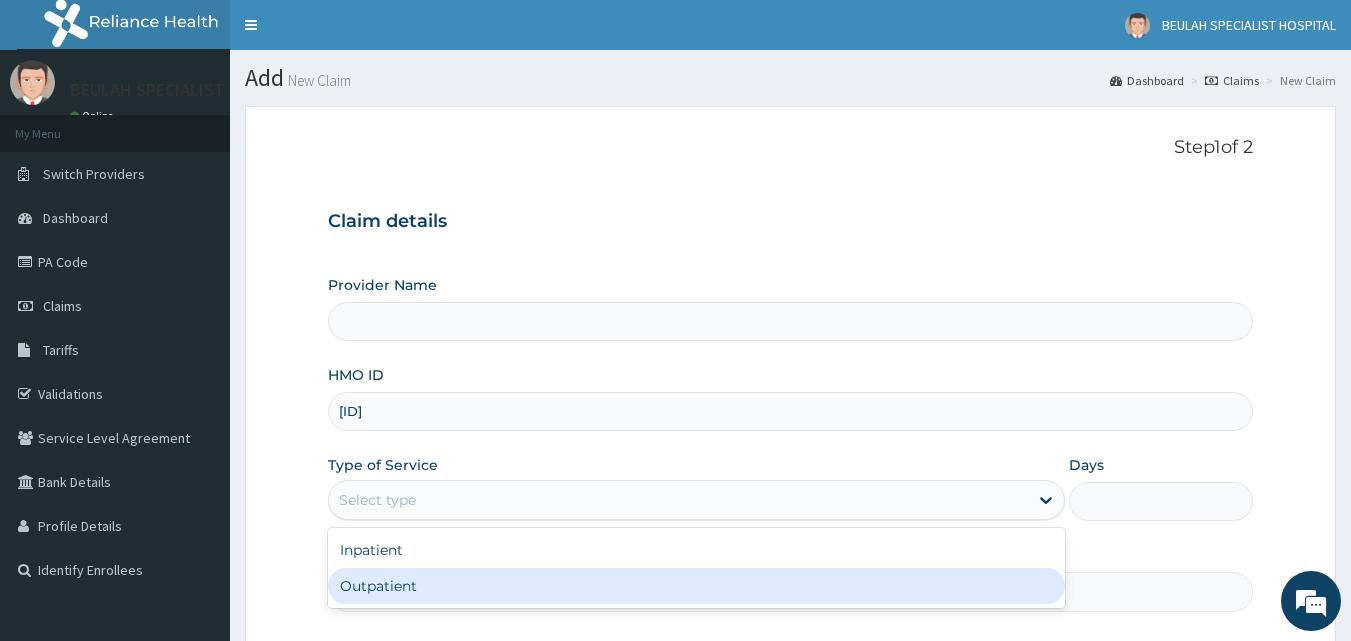 type on "BEULAH SPECIALIST HOSPITAL" 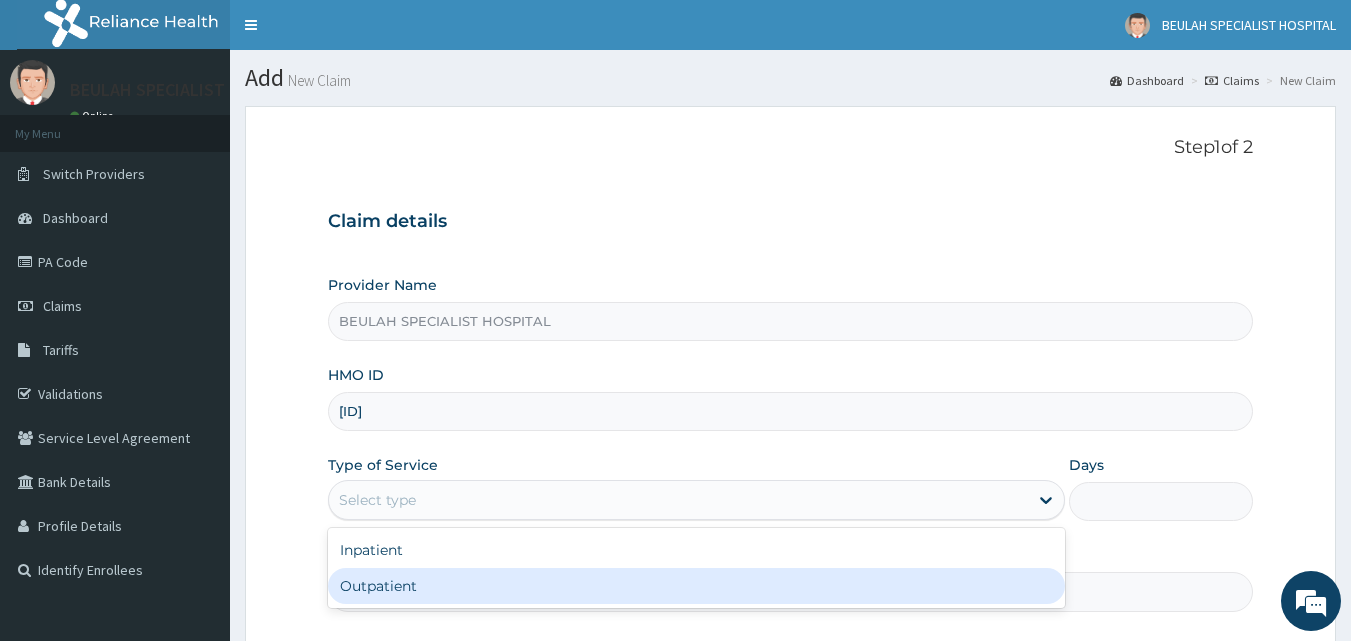 click on "Outpatient" at bounding box center (696, 586) 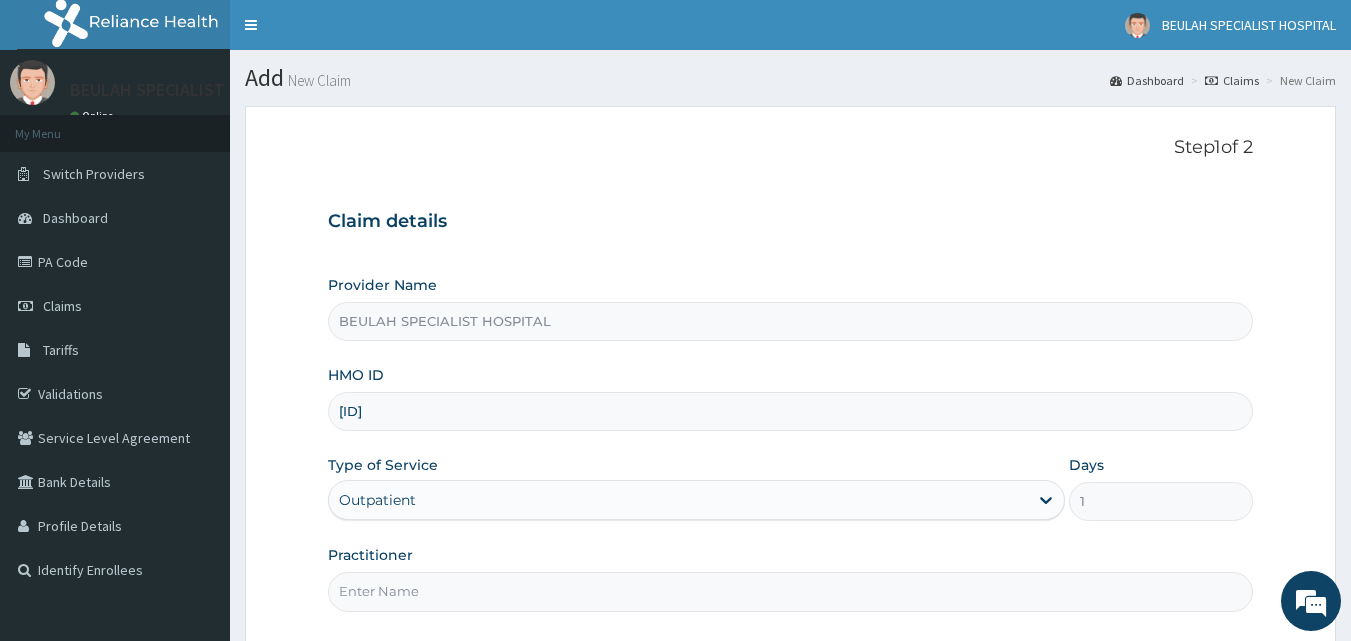 scroll, scrollTop: 0, scrollLeft: 0, axis: both 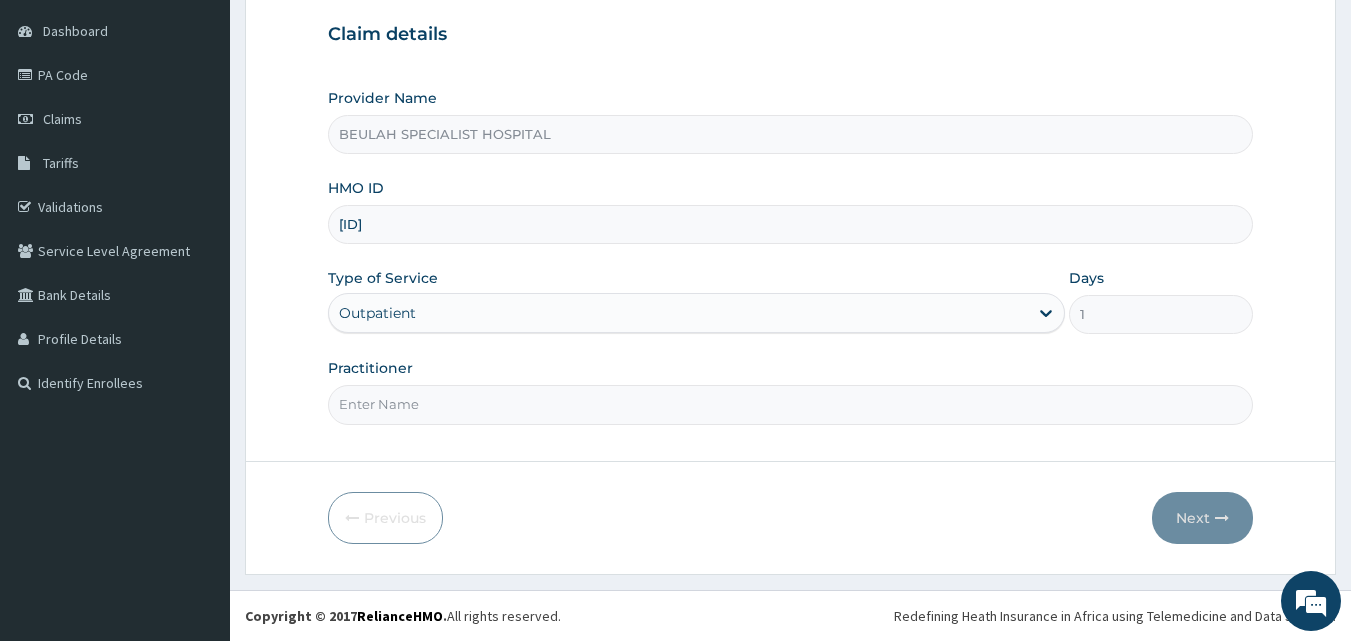 click on "Practitioner" at bounding box center [791, 404] 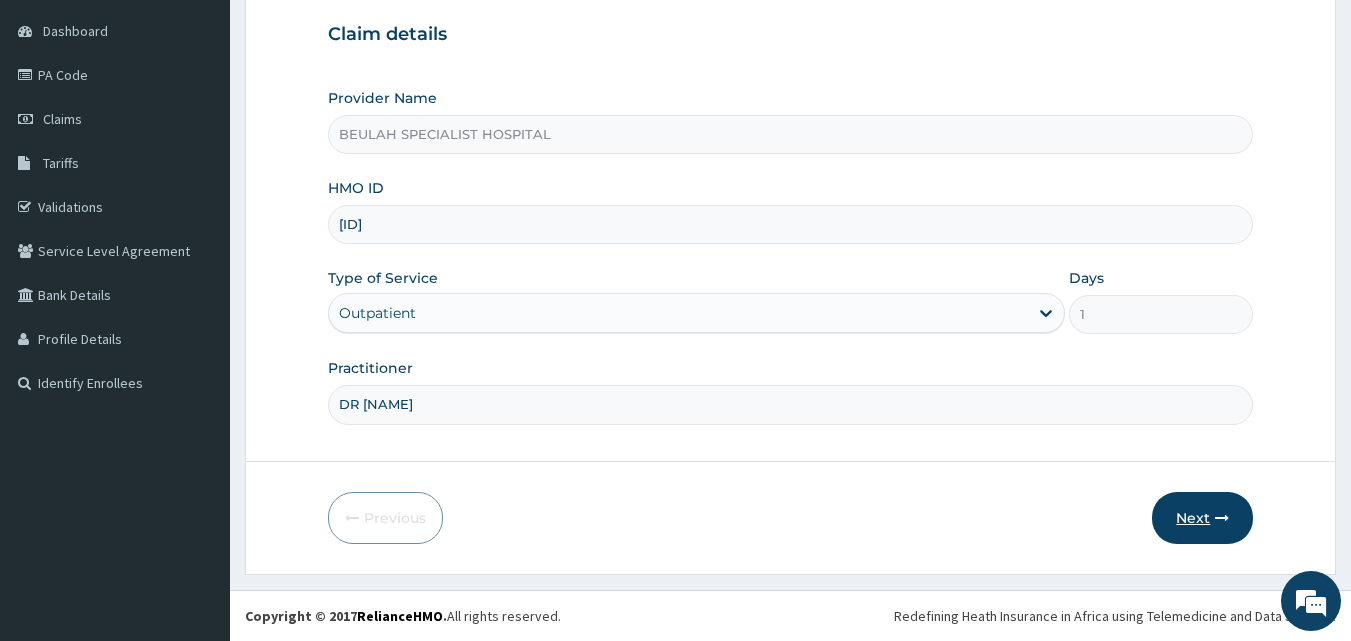 type on "DR ORJI" 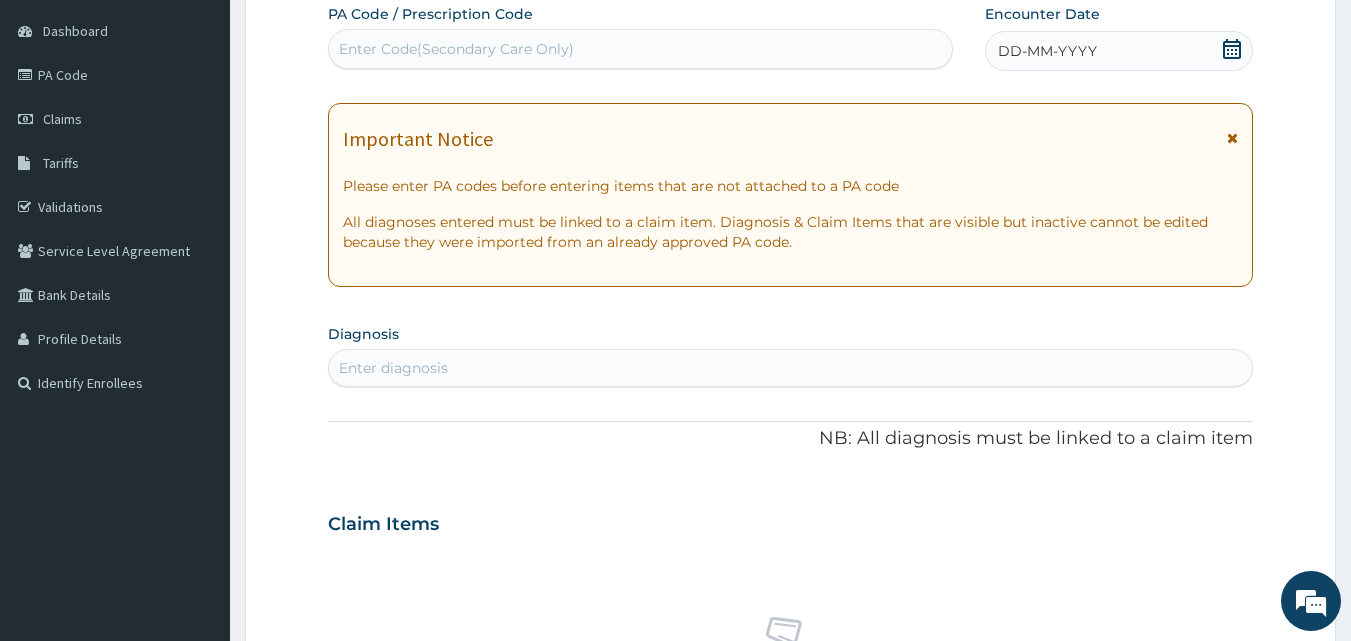 click on "Enter Code(Secondary Care Only)" at bounding box center (641, 49) 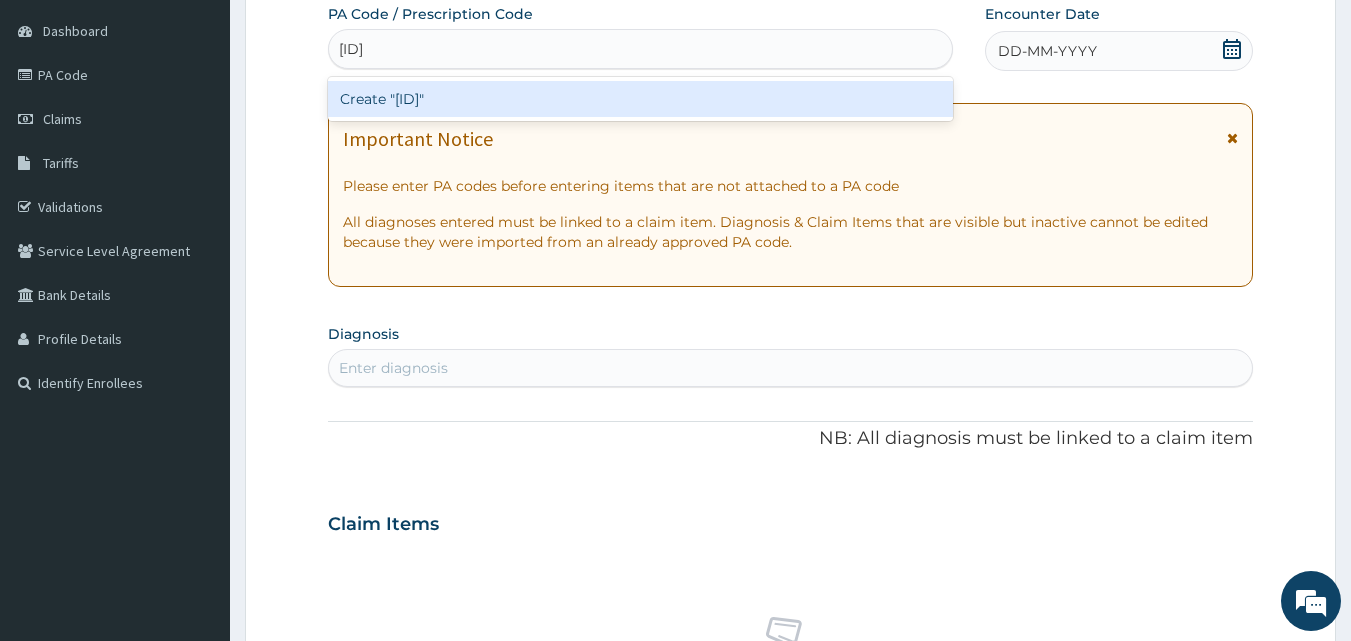 click on "Create "PA/443DFA"" at bounding box center (641, 99) 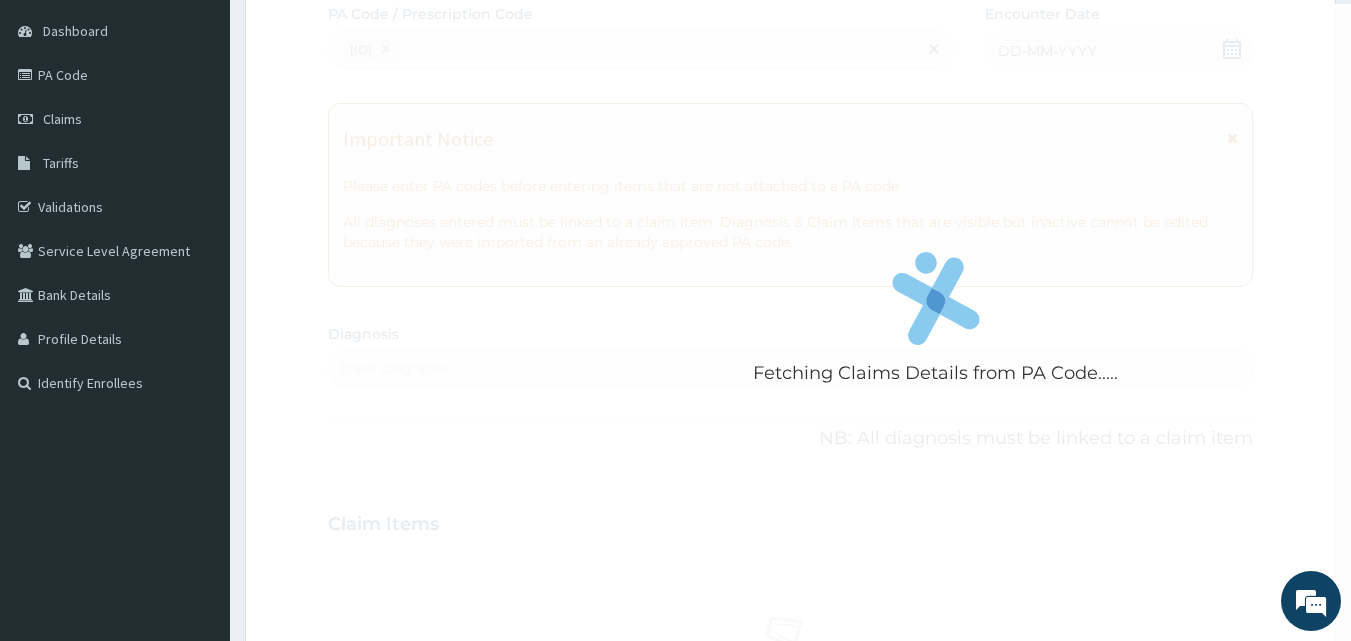 scroll, scrollTop: 721, scrollLeft: 0, axis: vertical 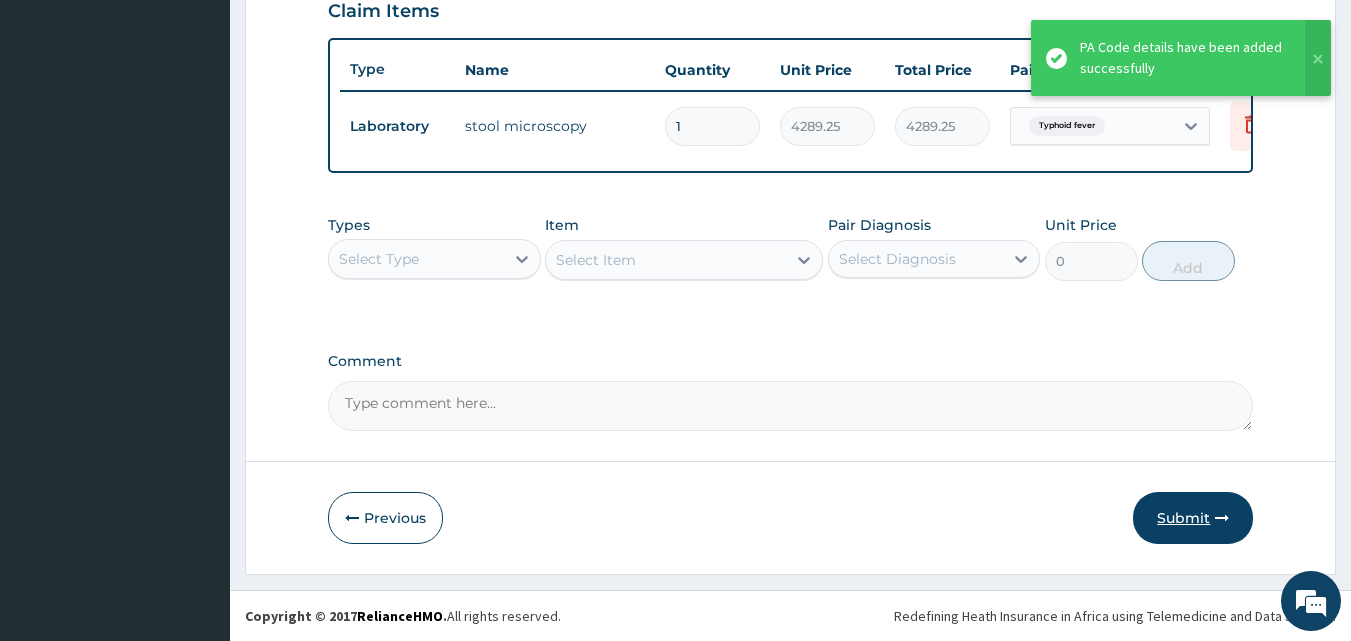 click on "Submit" at bounding box center [1193, 518] 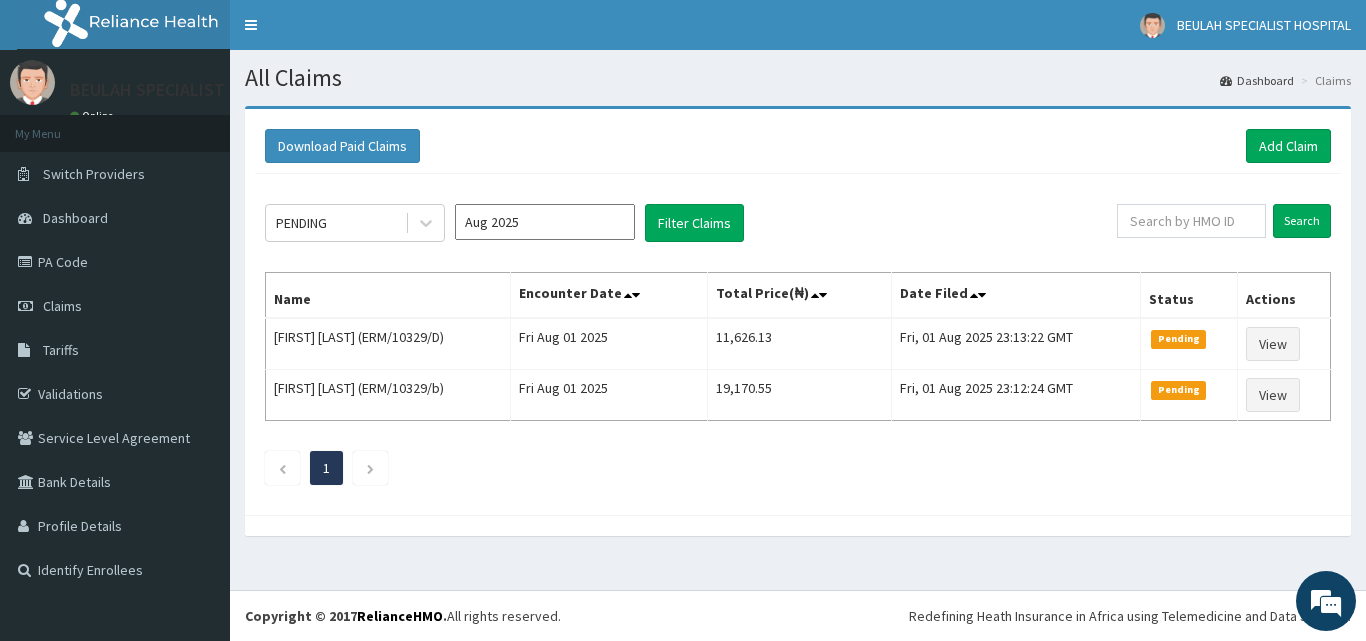 scroll, scrollTop: 0, scrollLeft: 0, axis: both 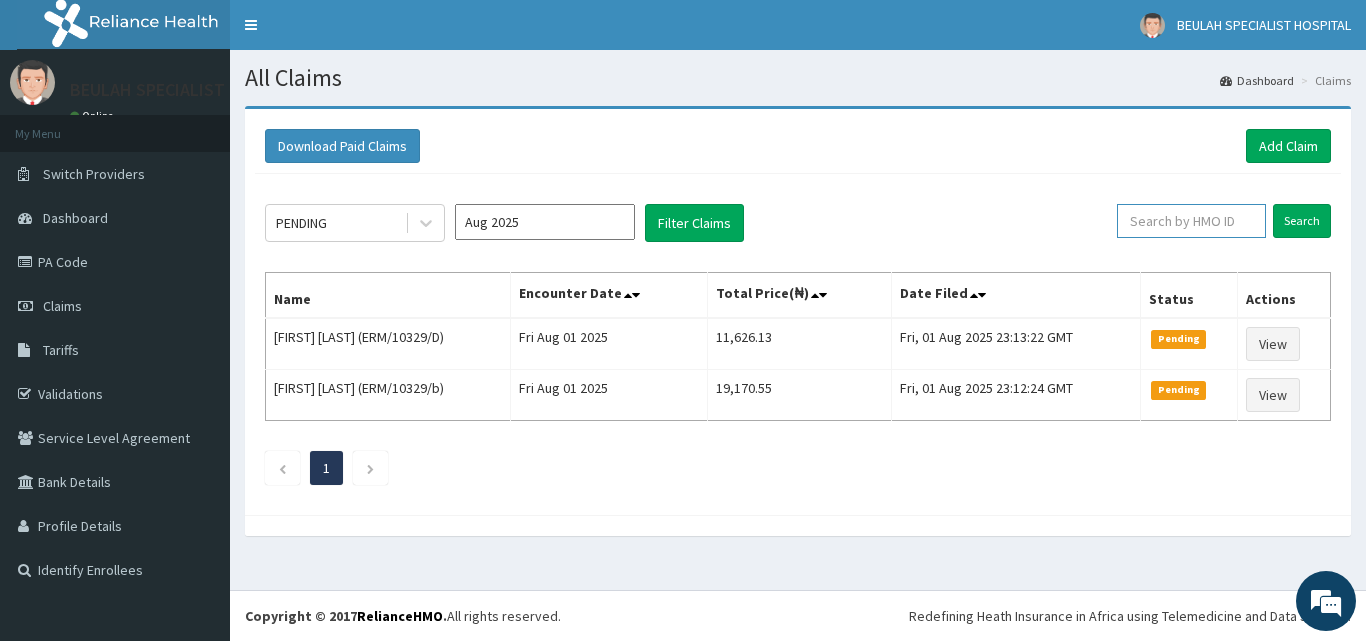 click at bounding box center [1191, 221] 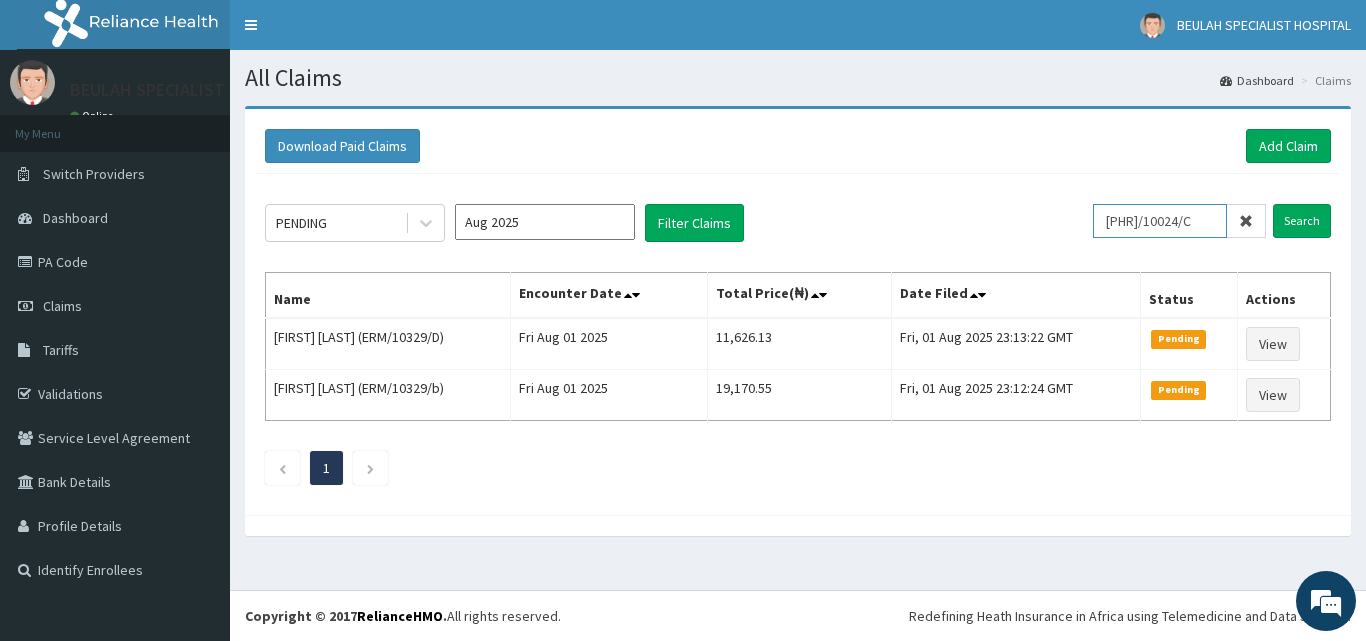 type on "[PHR]/10024/C" 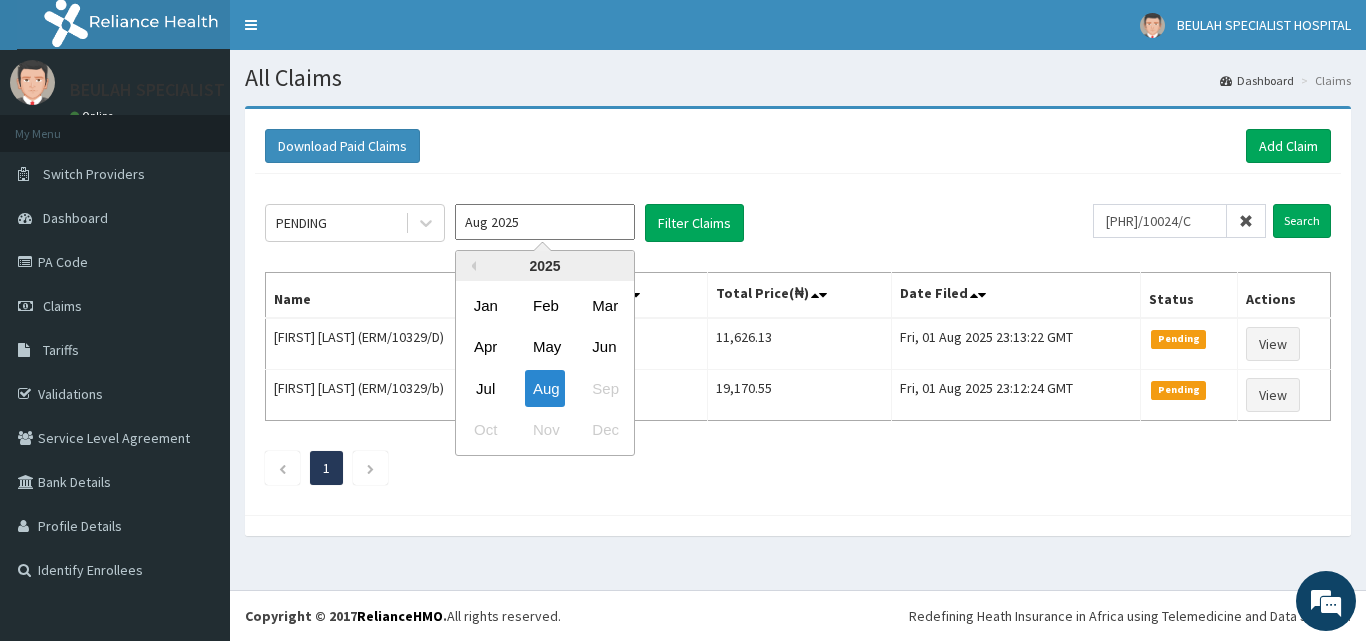 click on "Aug 2025" at bounding box center (545, 222) 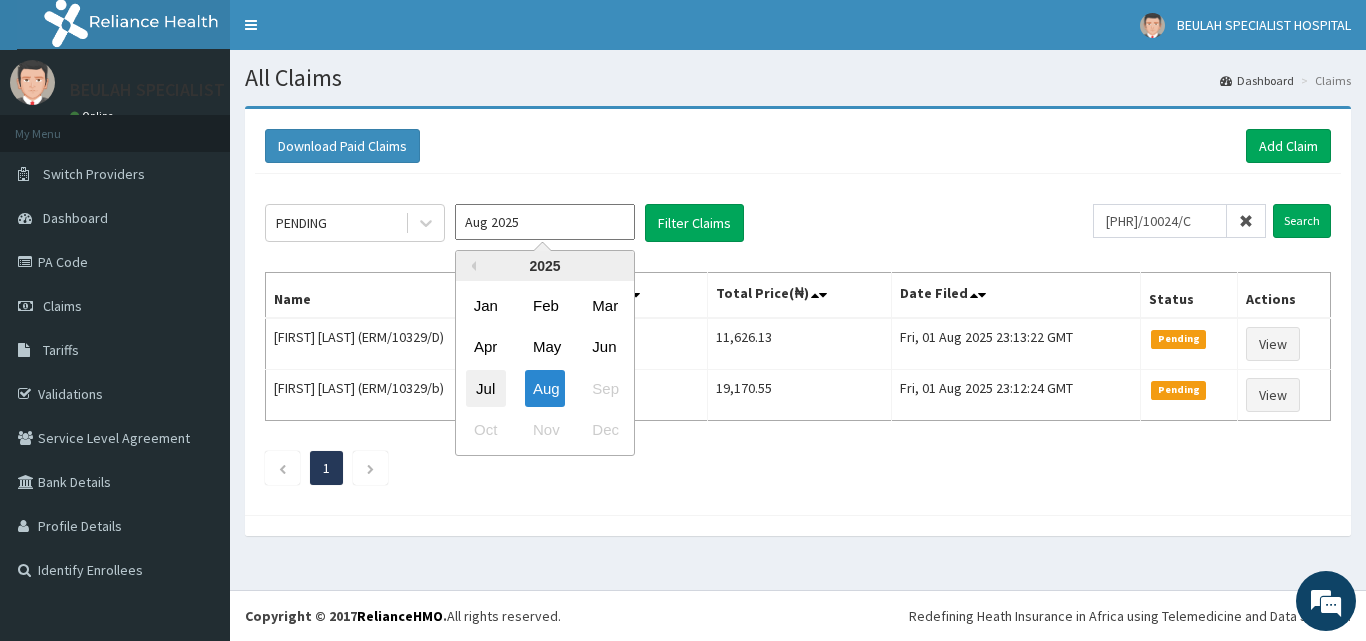 click on "Jul" at bounding box center [486, 388] 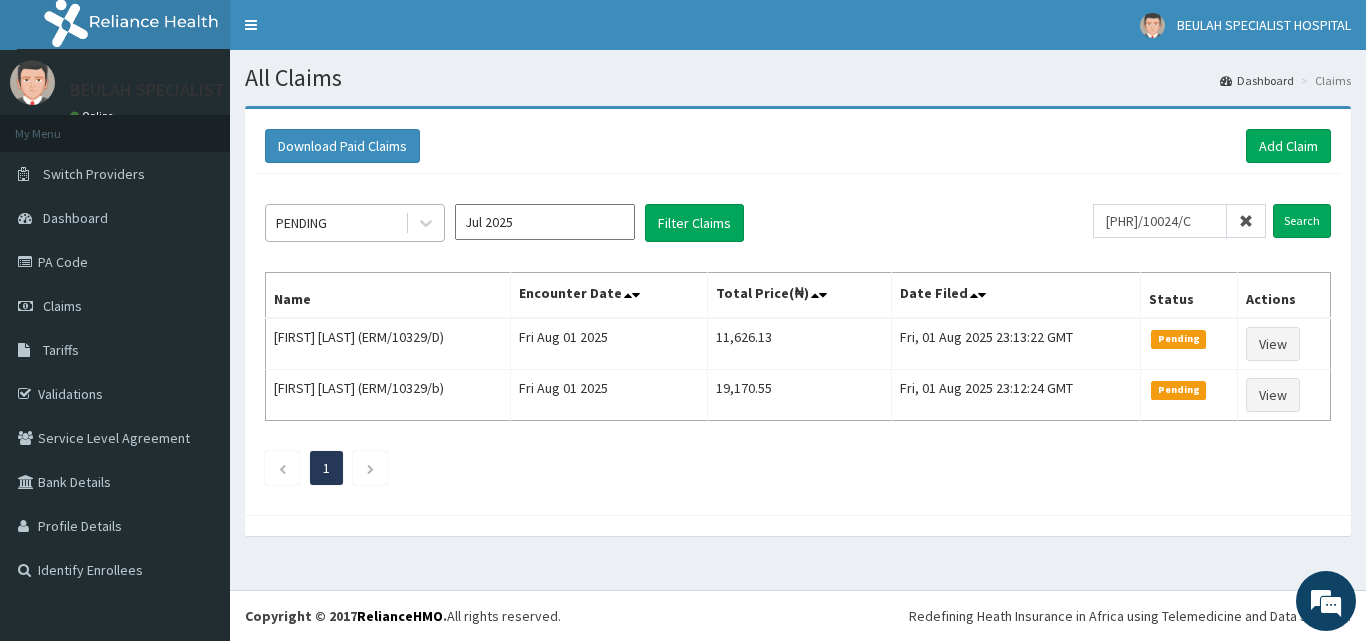 click on "PENDING" at bounding box center [301, 223] 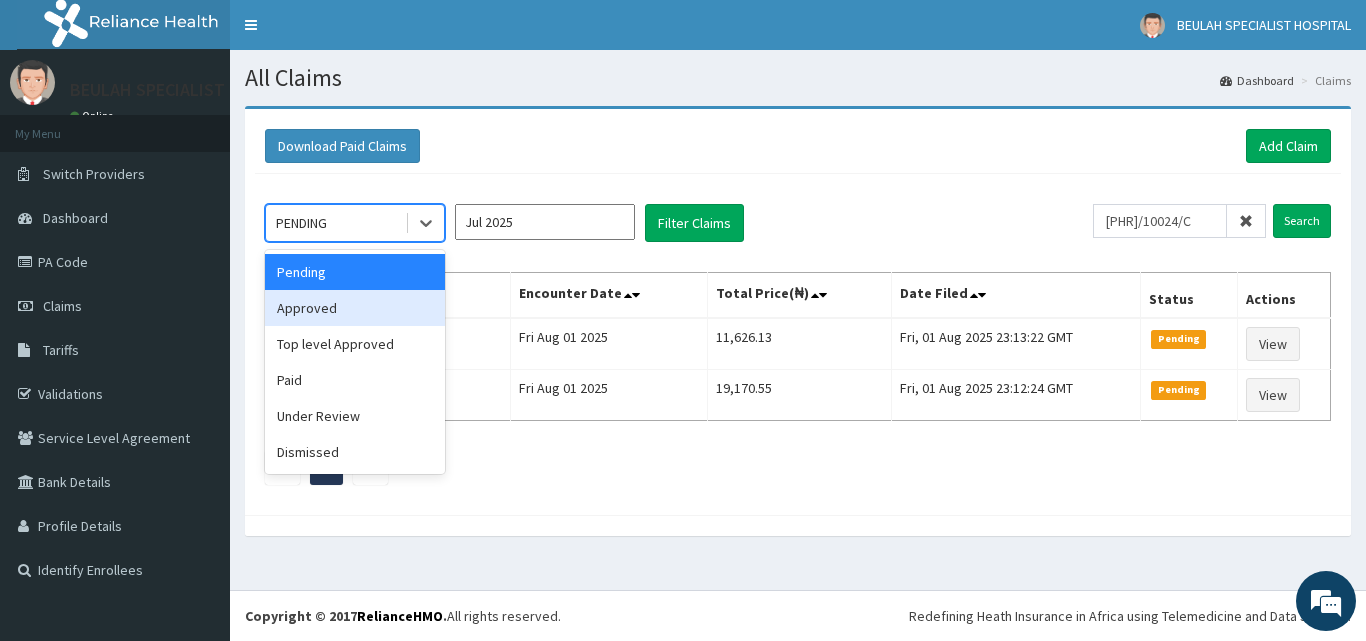 click on "Approved" at bounding box center [355, 308] 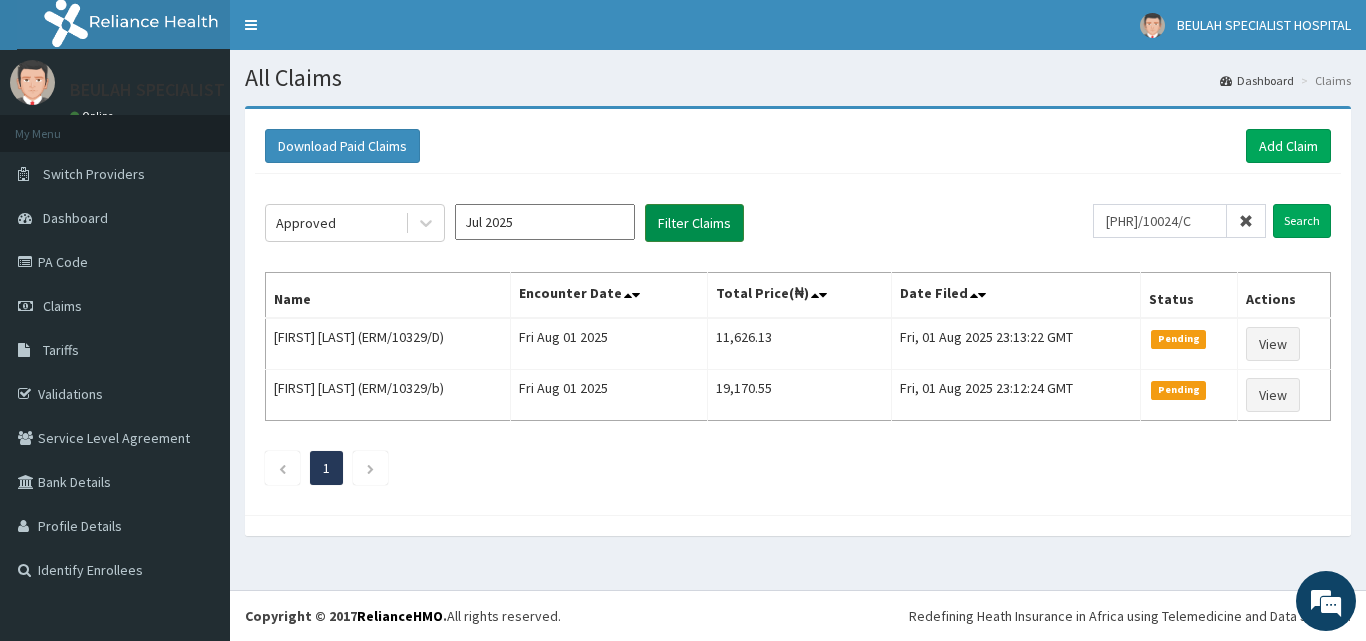 click on "Filter Claims" at bounding box center [694, 223] 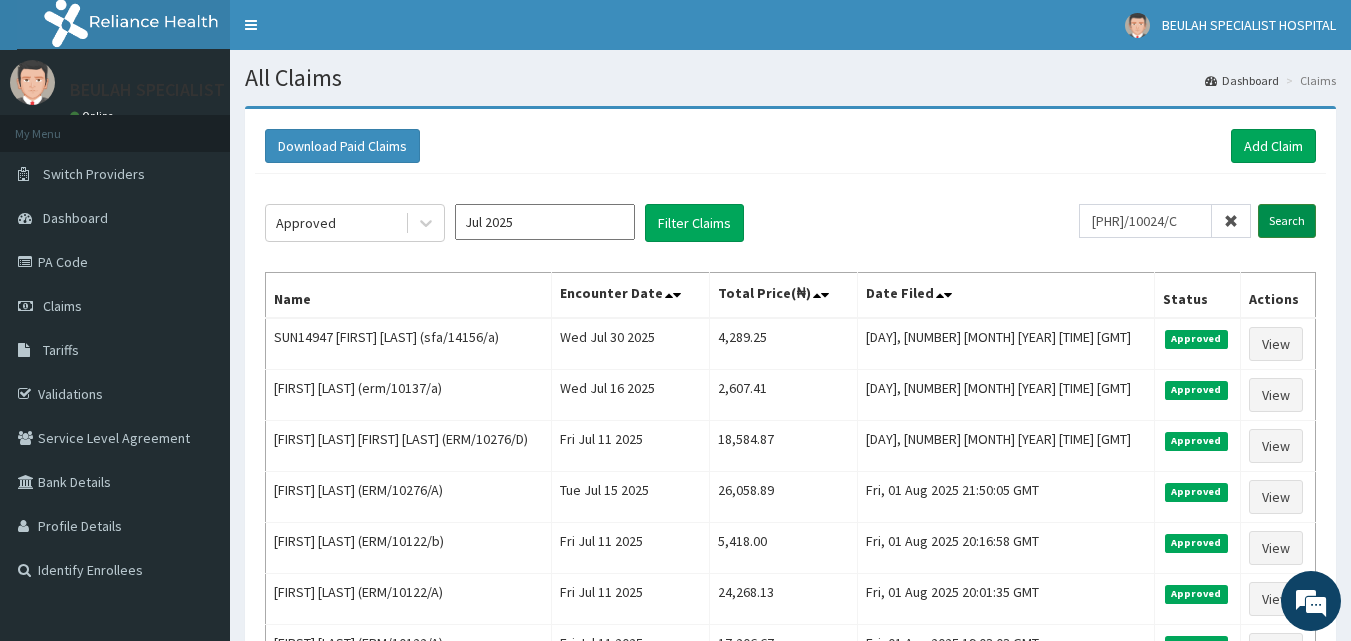 click on "Search" at bounding box center (1287, 221) 